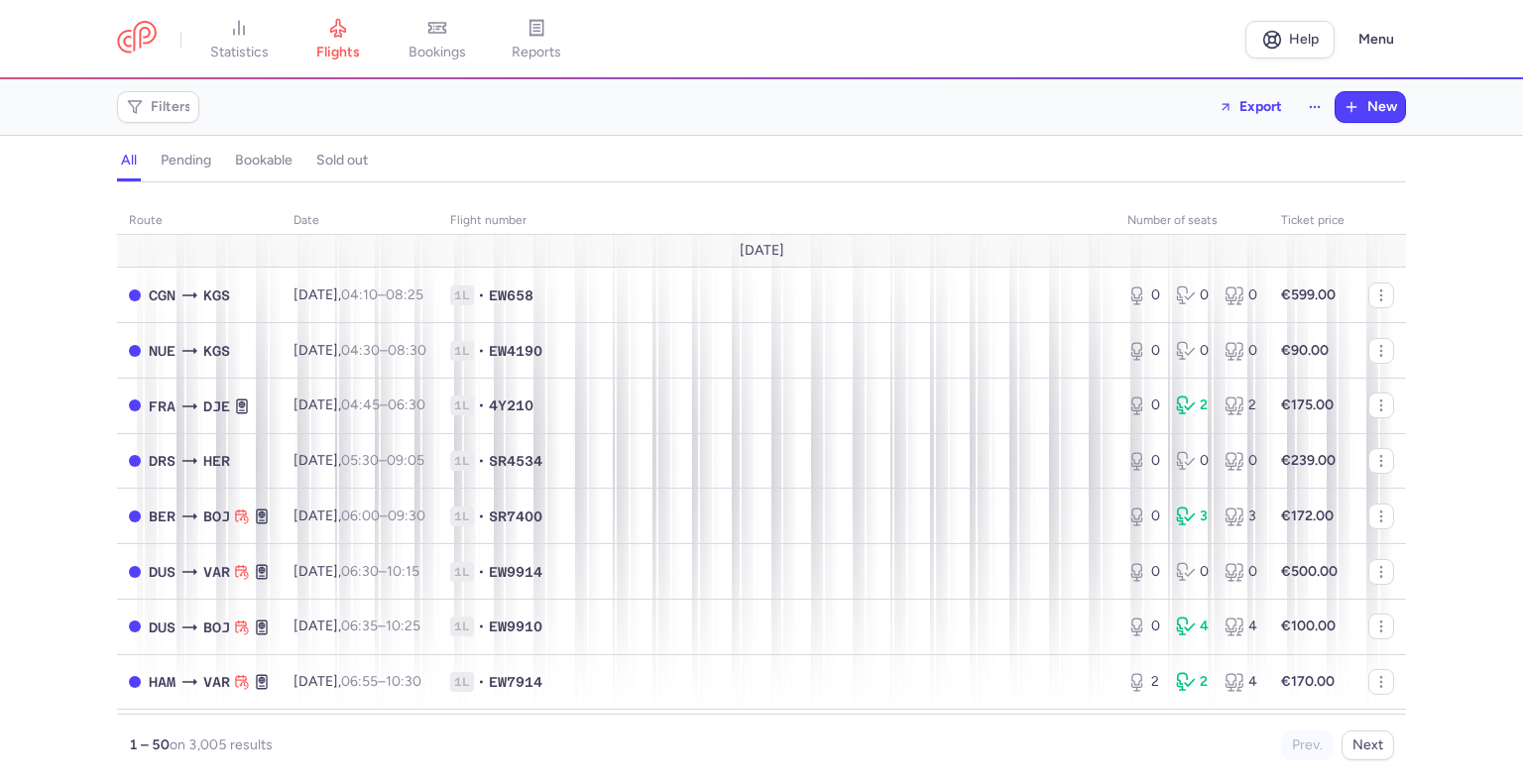 click on "Filters" at bounding box center (171, 107) 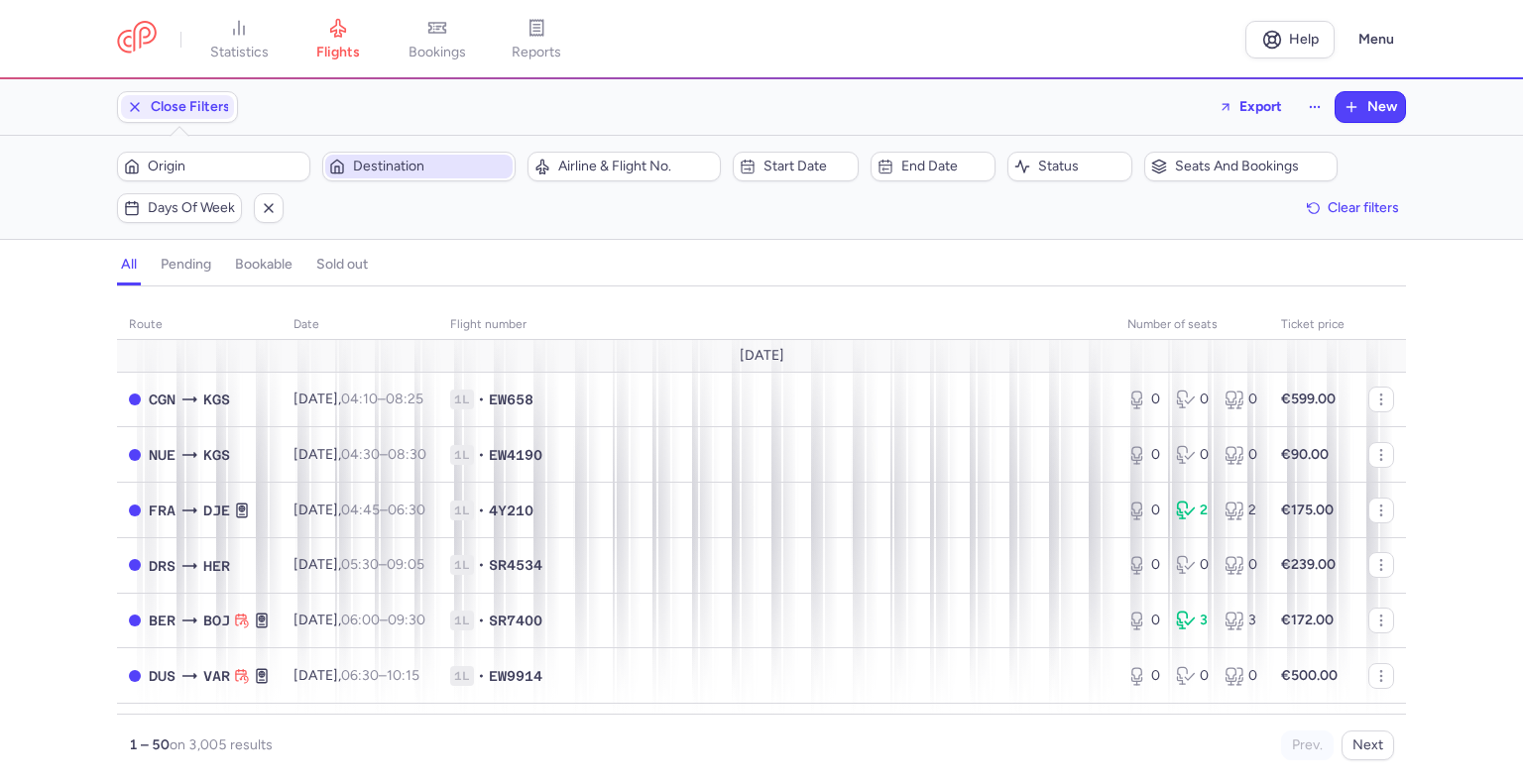 click on "Destination" at bounding box center [418, 167] 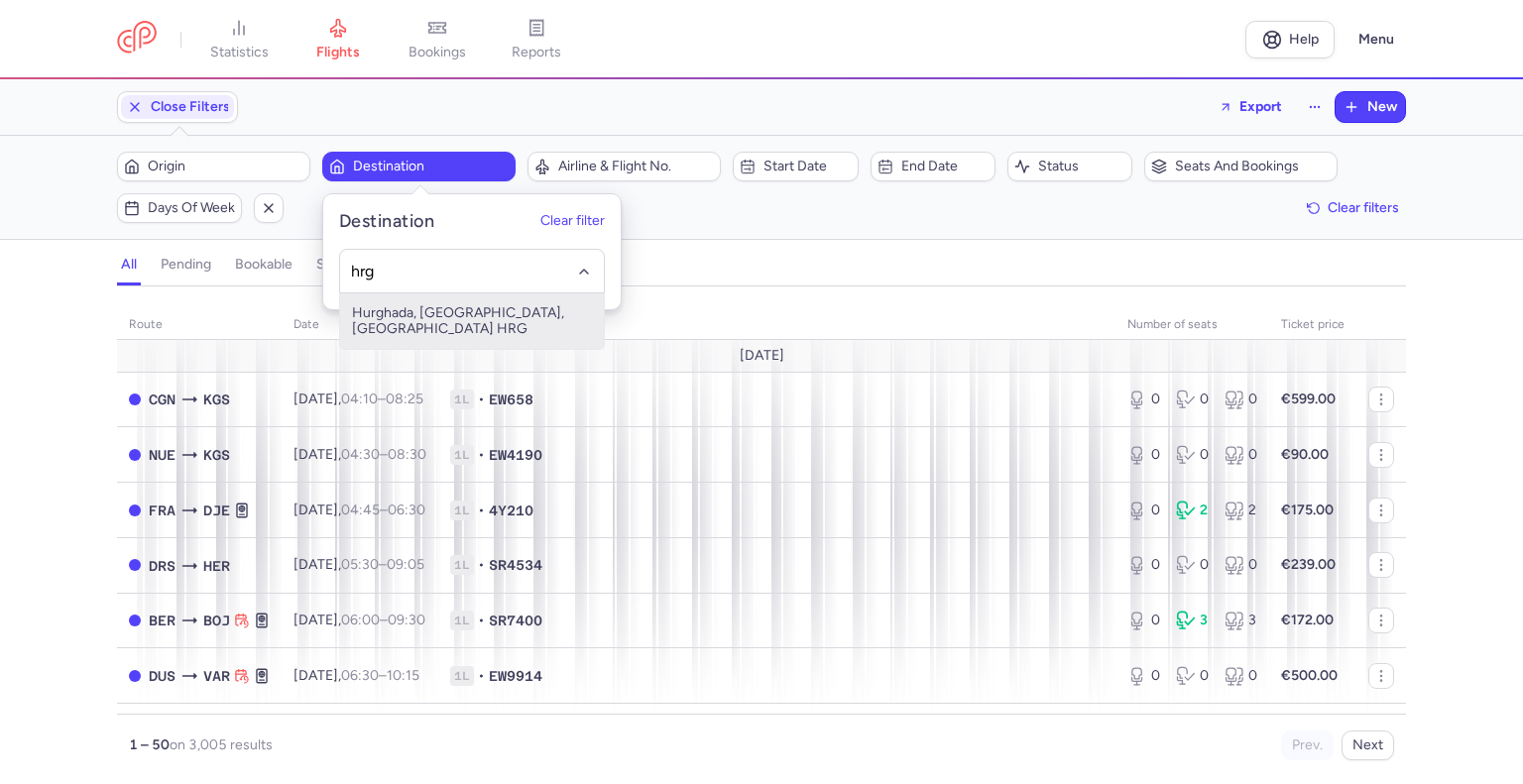 type on "hrg" 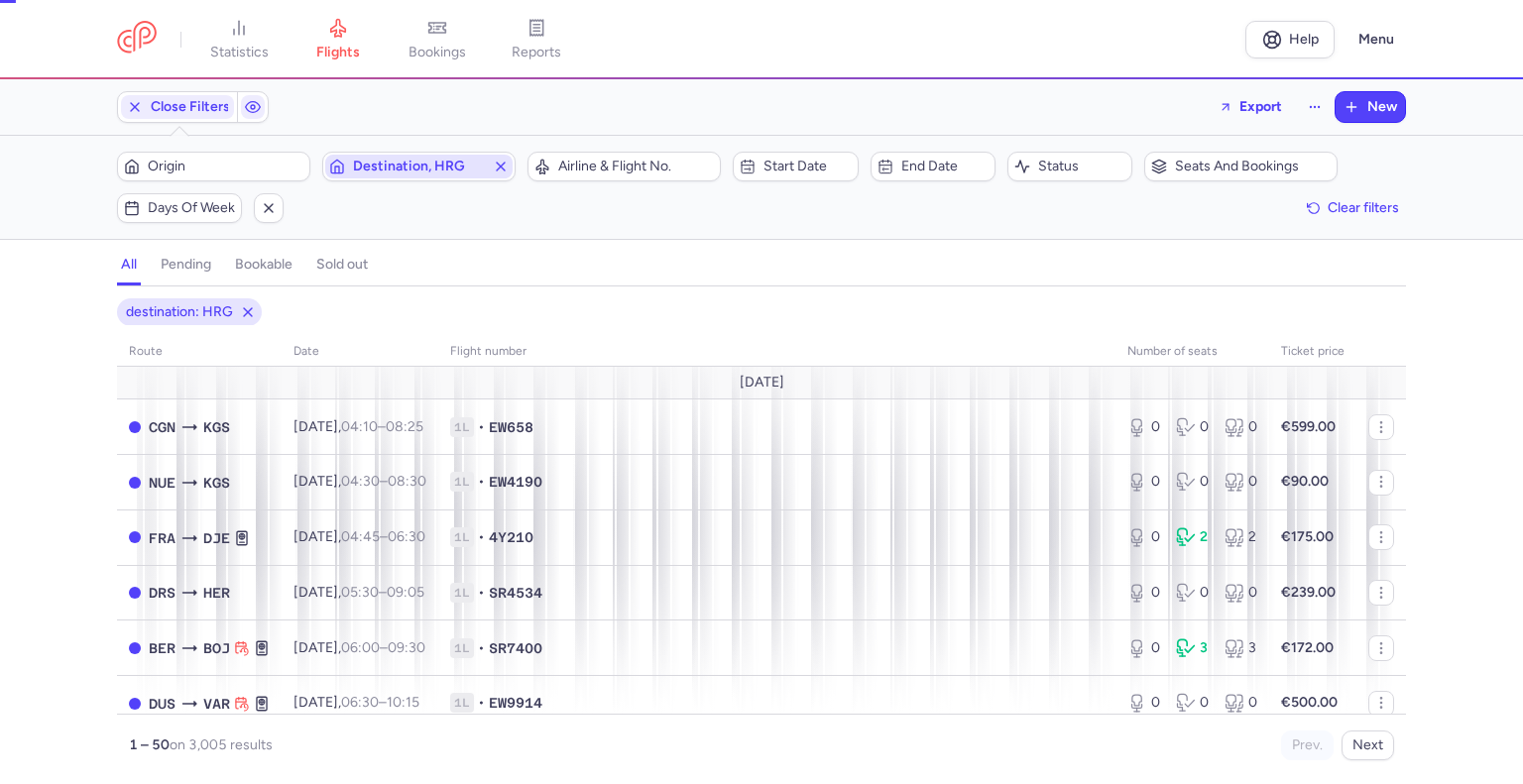 type 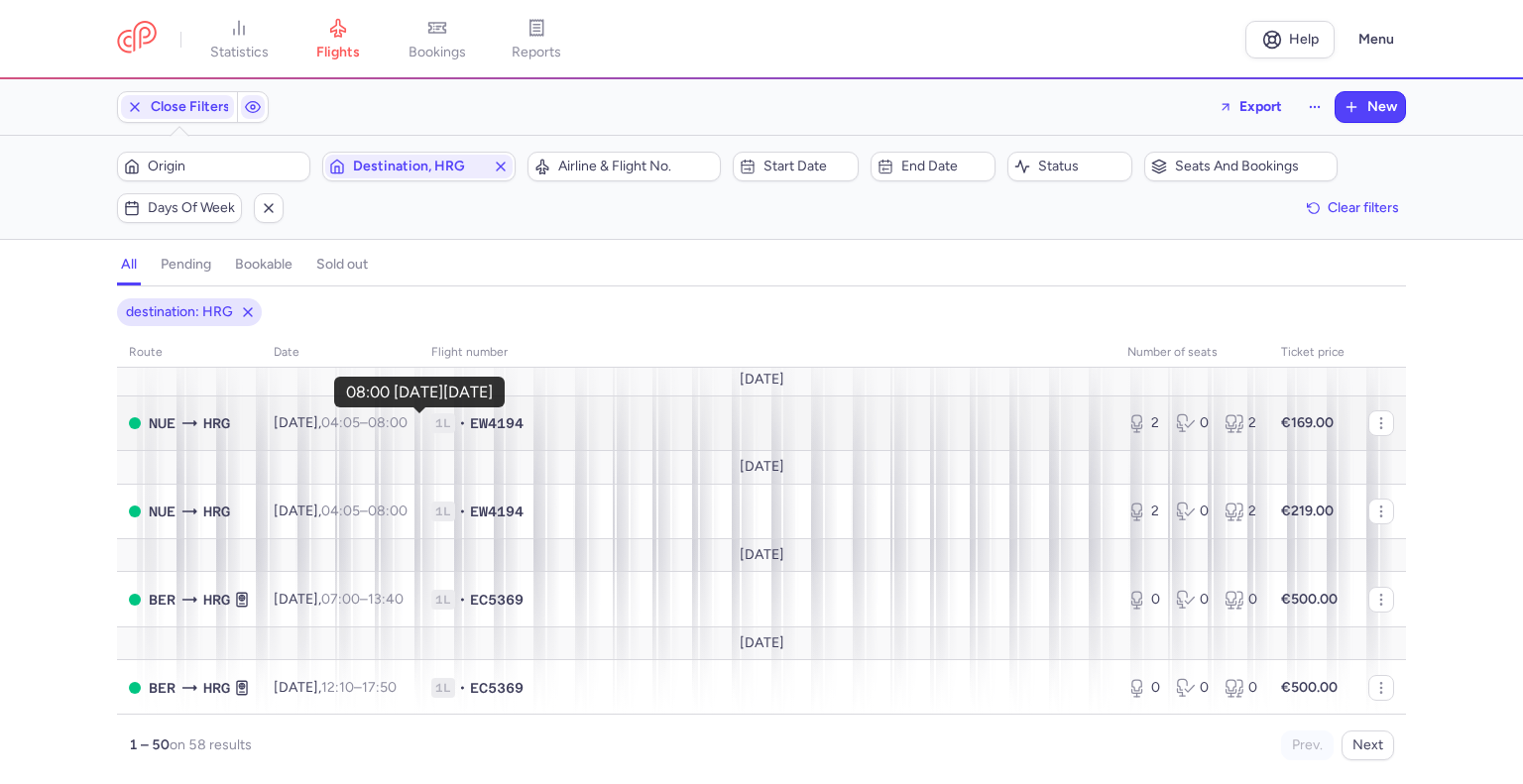 scroll, scrollTop: 0, scrollLeft: 0, axis: both 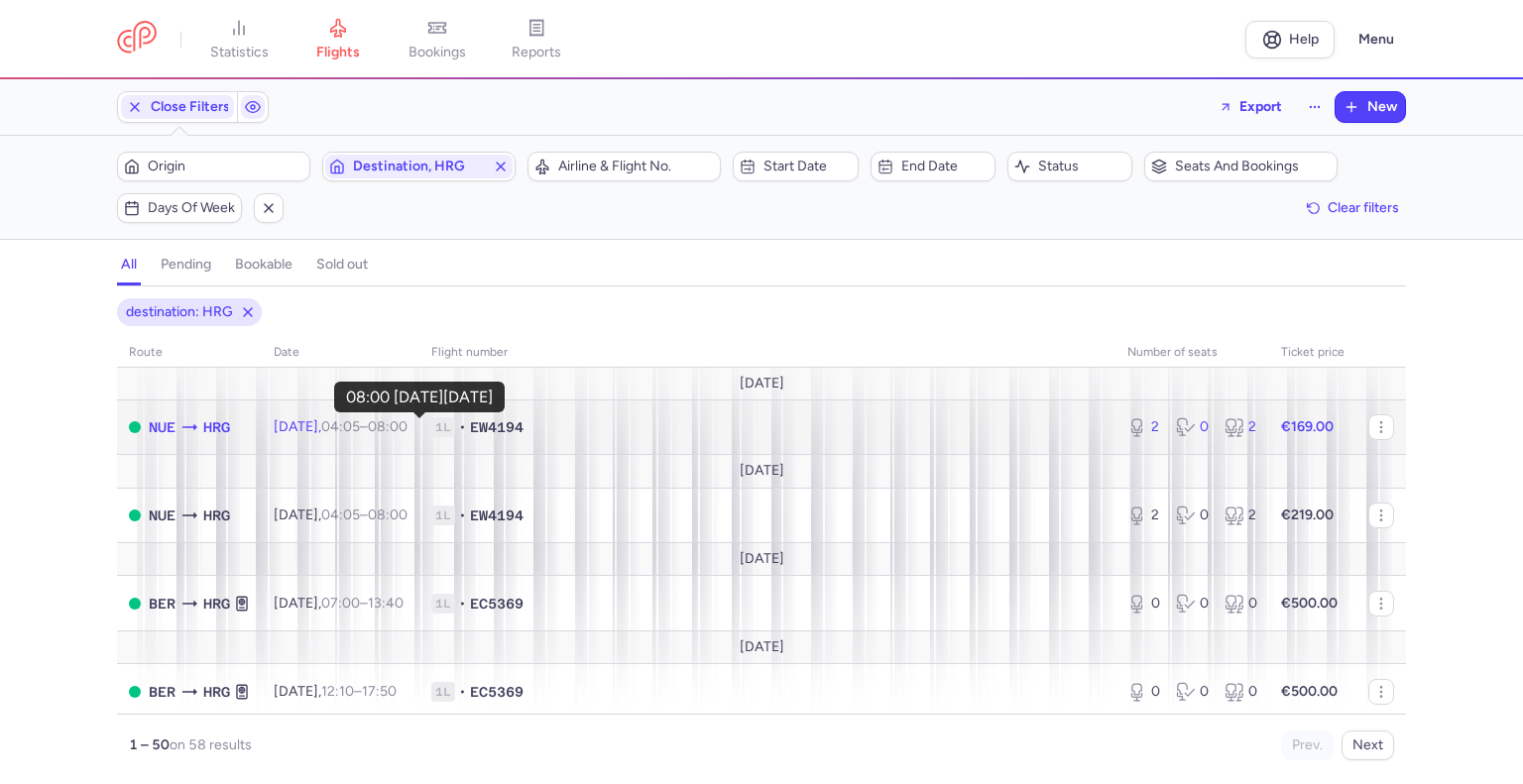 click on "08:00  +0" at bounding box center [388, 426] 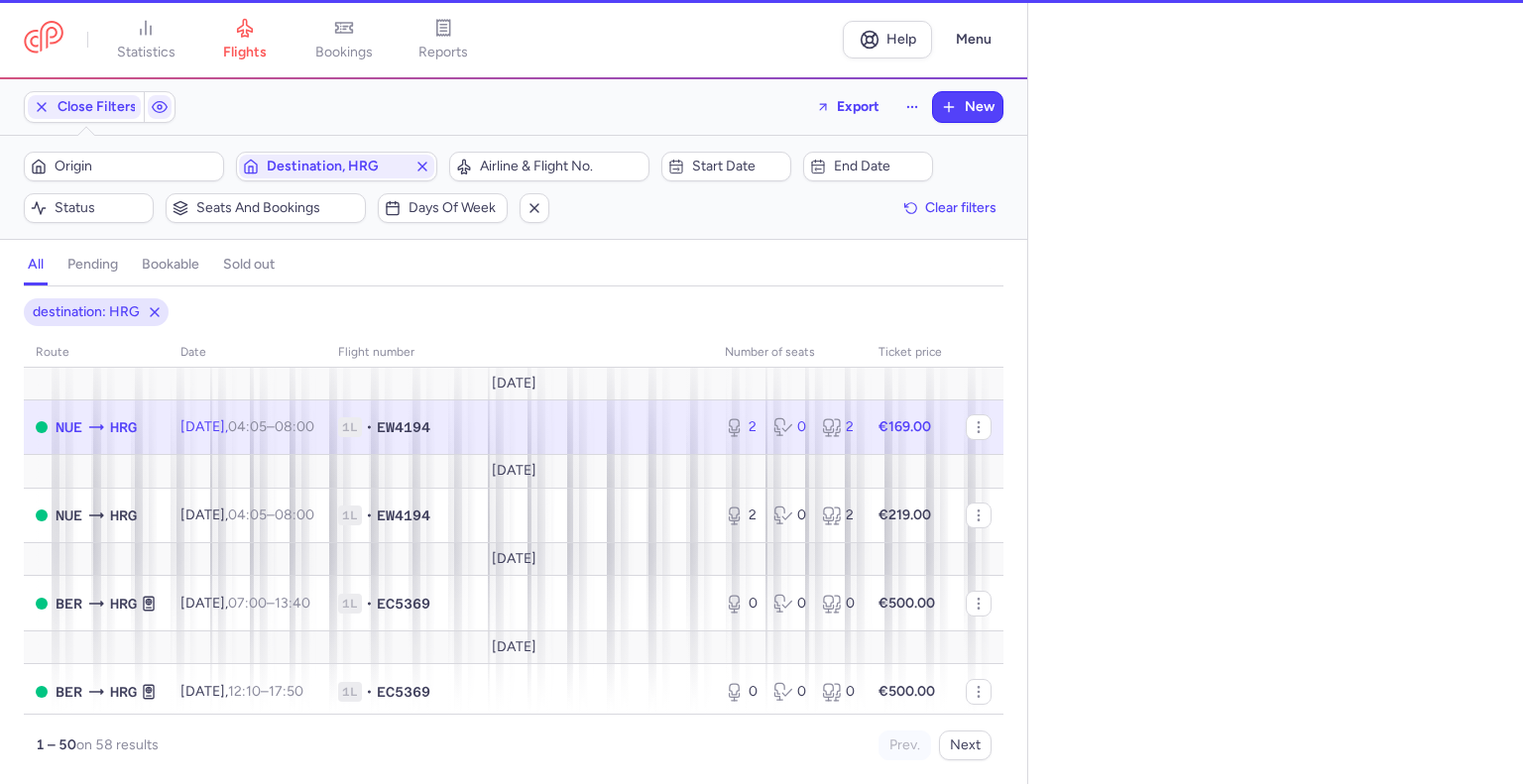select on "days" 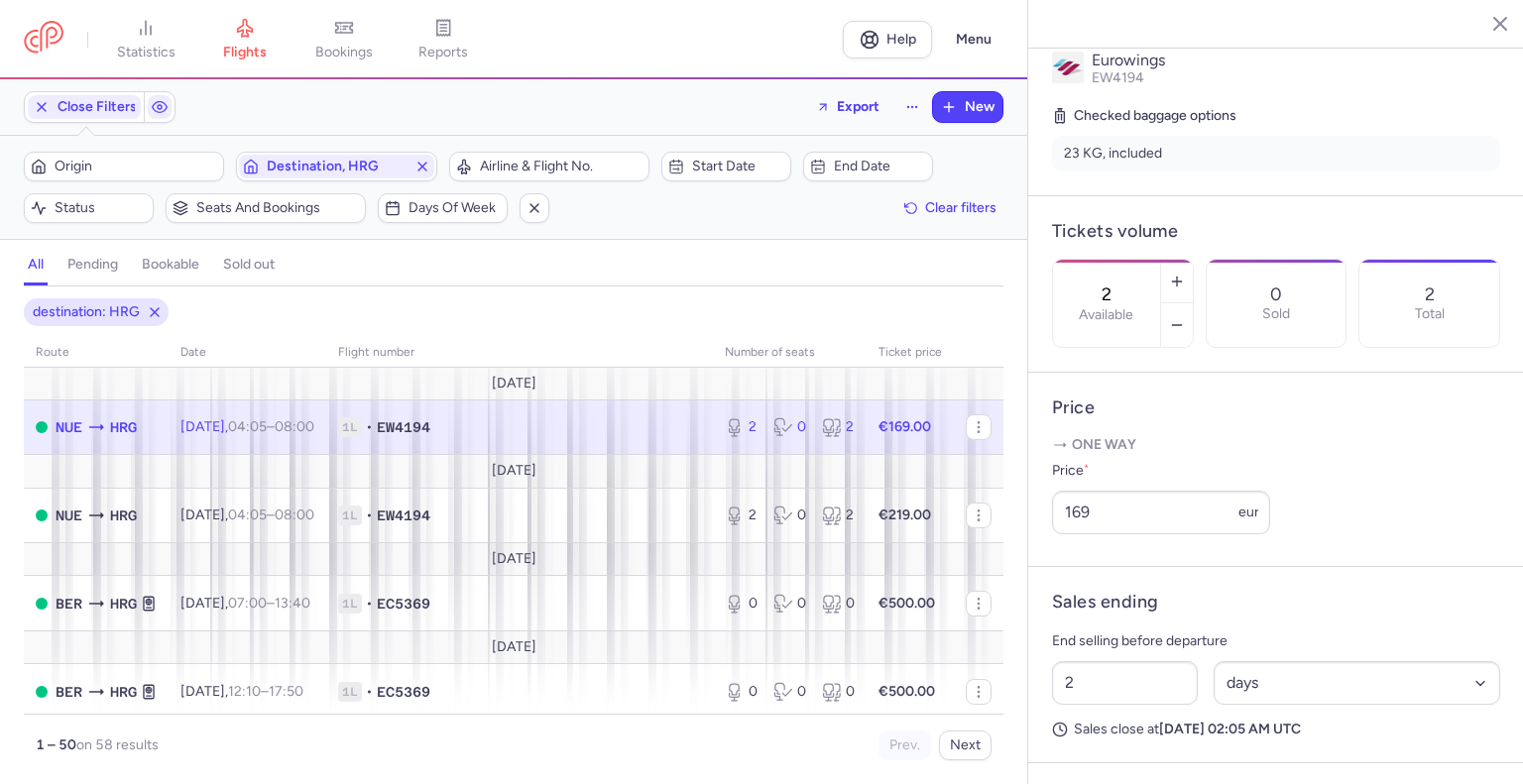 scroll, scrollTop: 416, scrollLeft: 0, axis: vertical 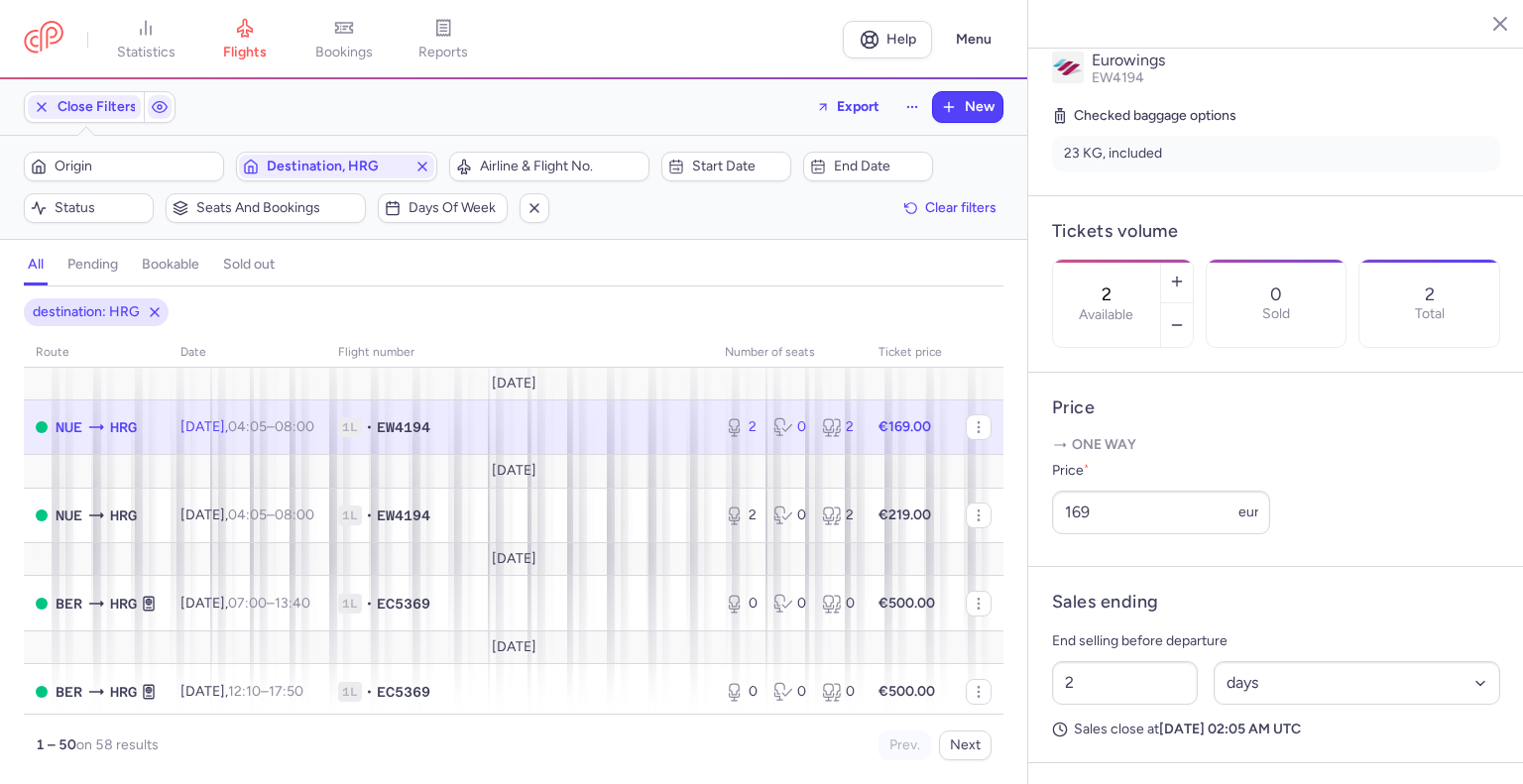 click 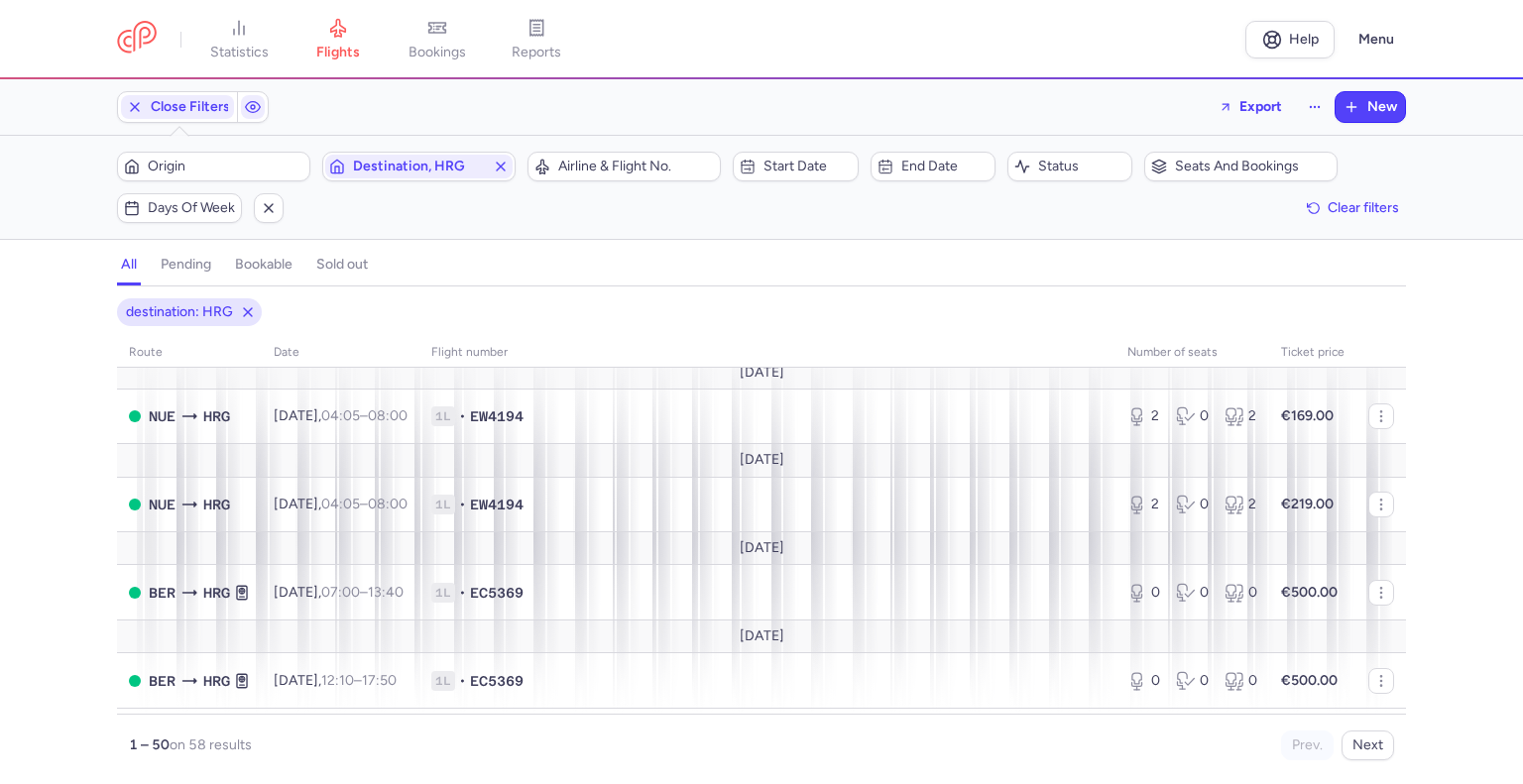 scroll, scrollTop: 0, scrollLeft: 0, axis: both 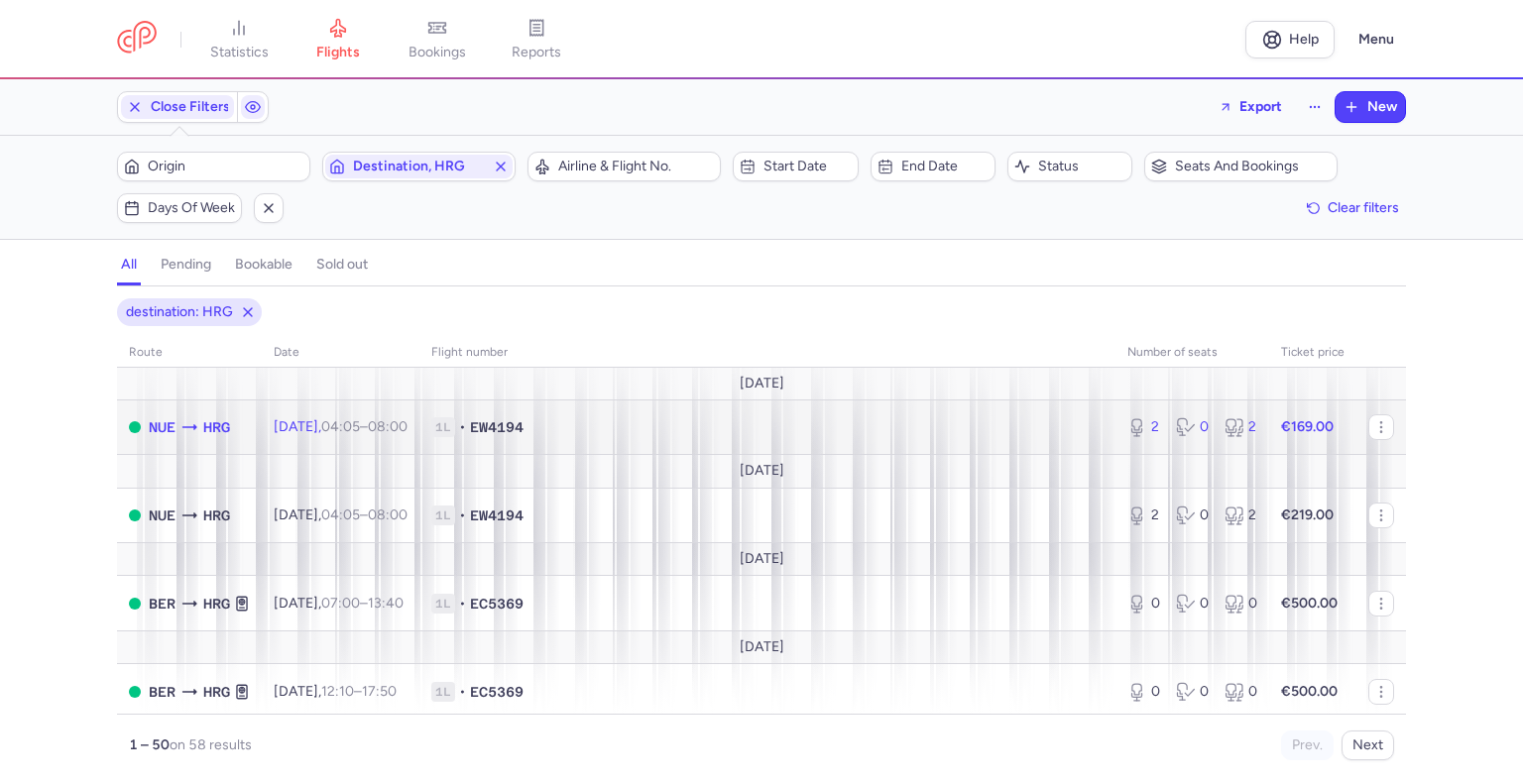 click on "EW4194" at bounding box center (497, 427) 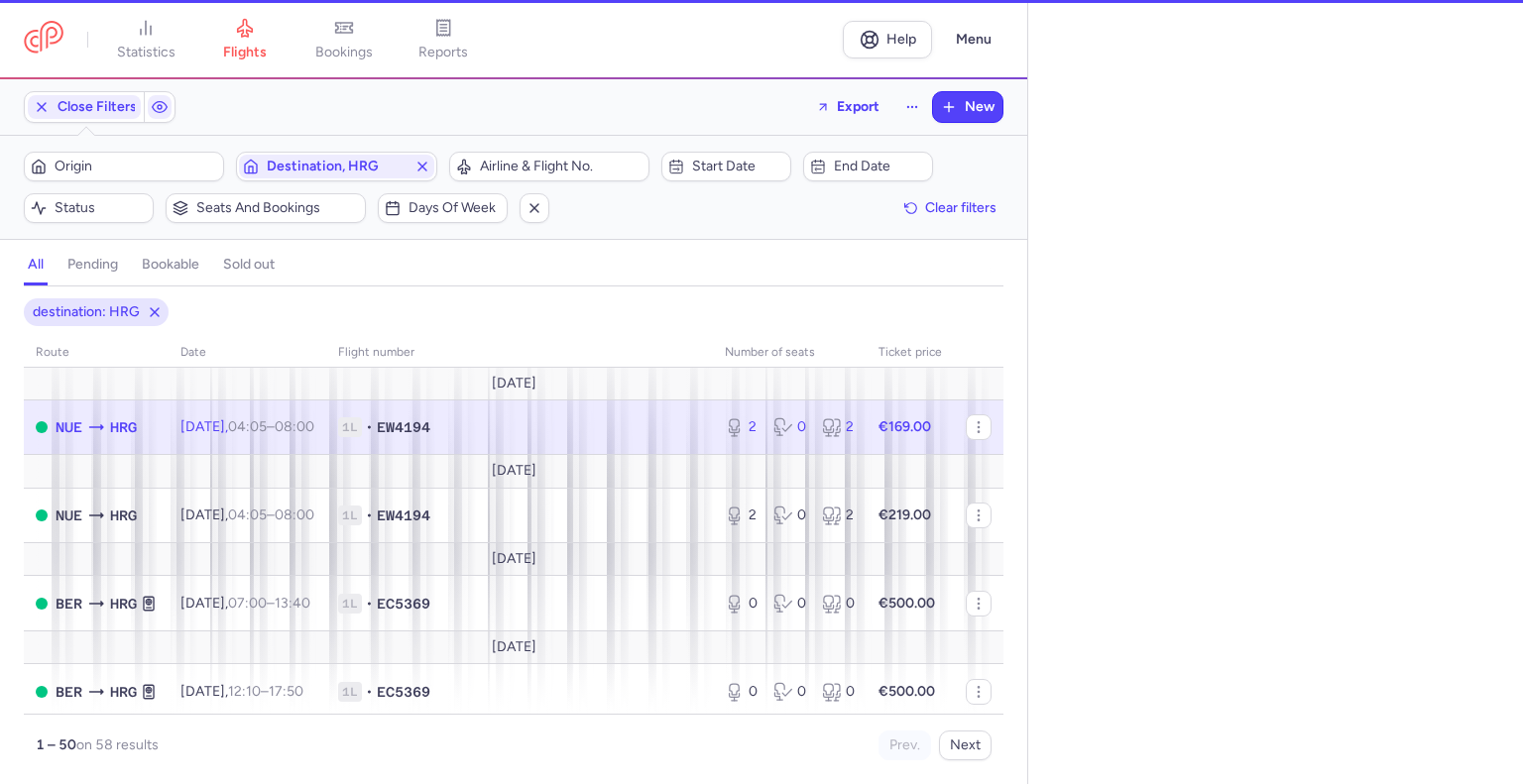 select on "days" 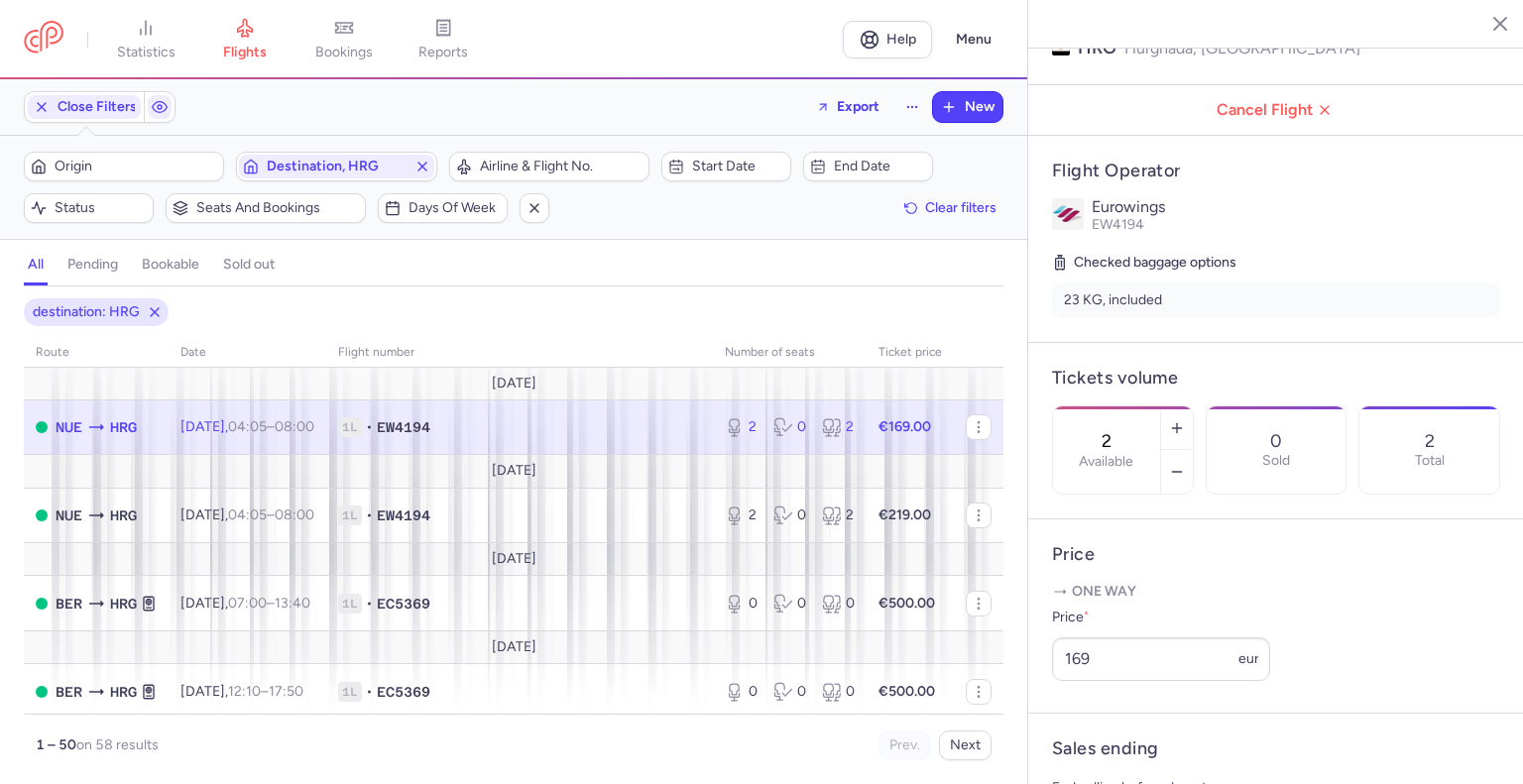 scroll, scrollTop: 270, scrollLeft: 0, axis: vertical 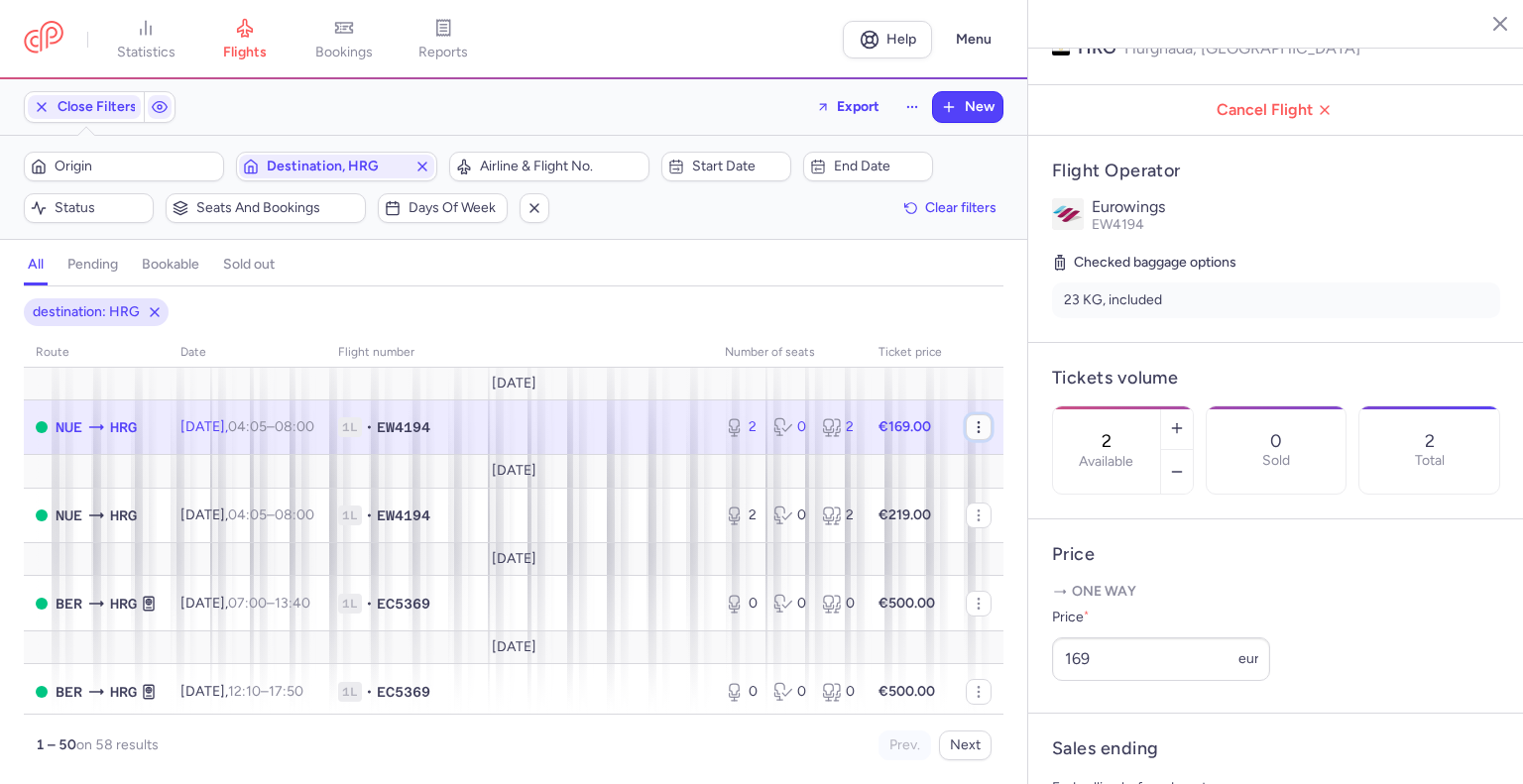 click 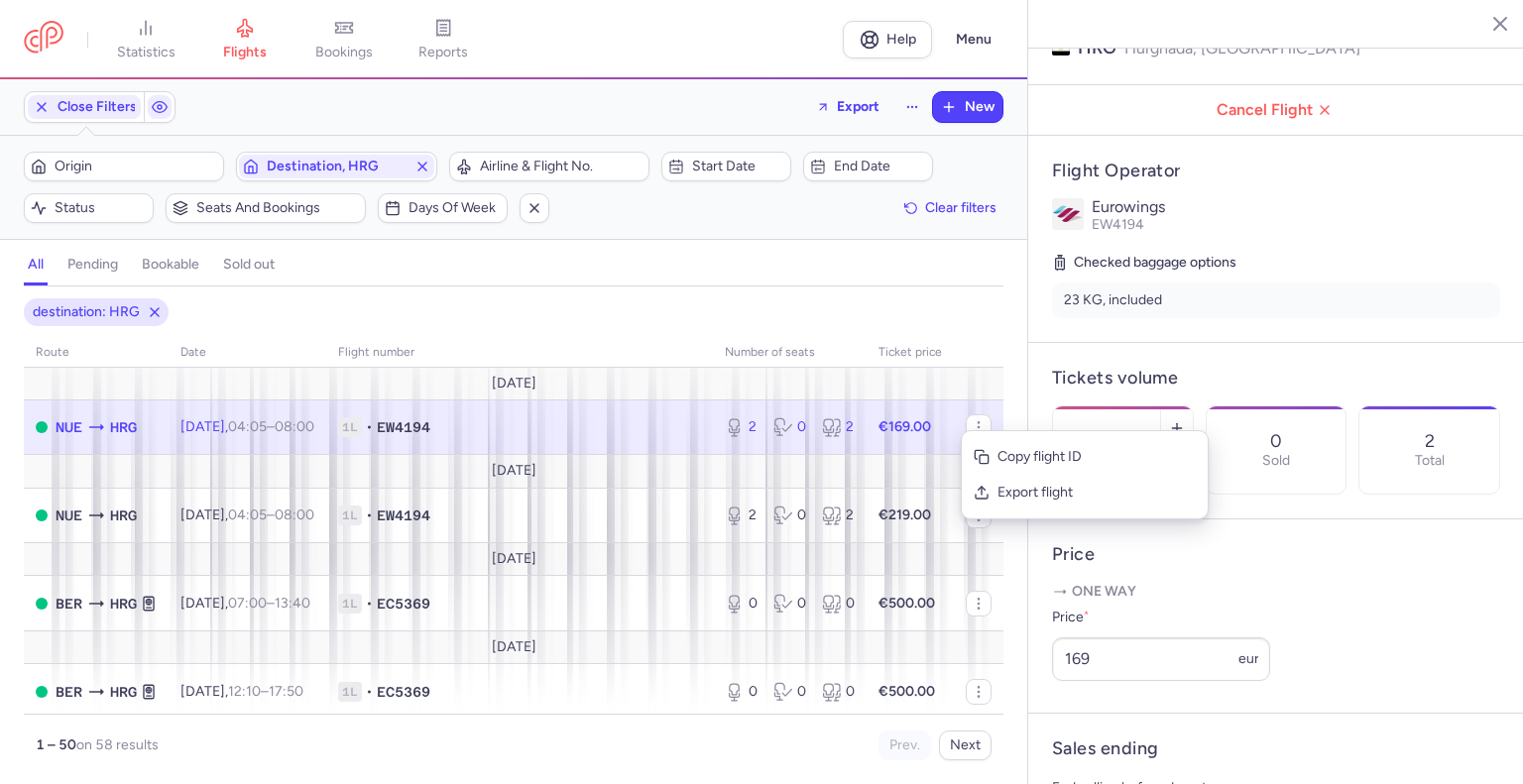 click on "Price  * 169 eur" at bounding box center [1276, 643] 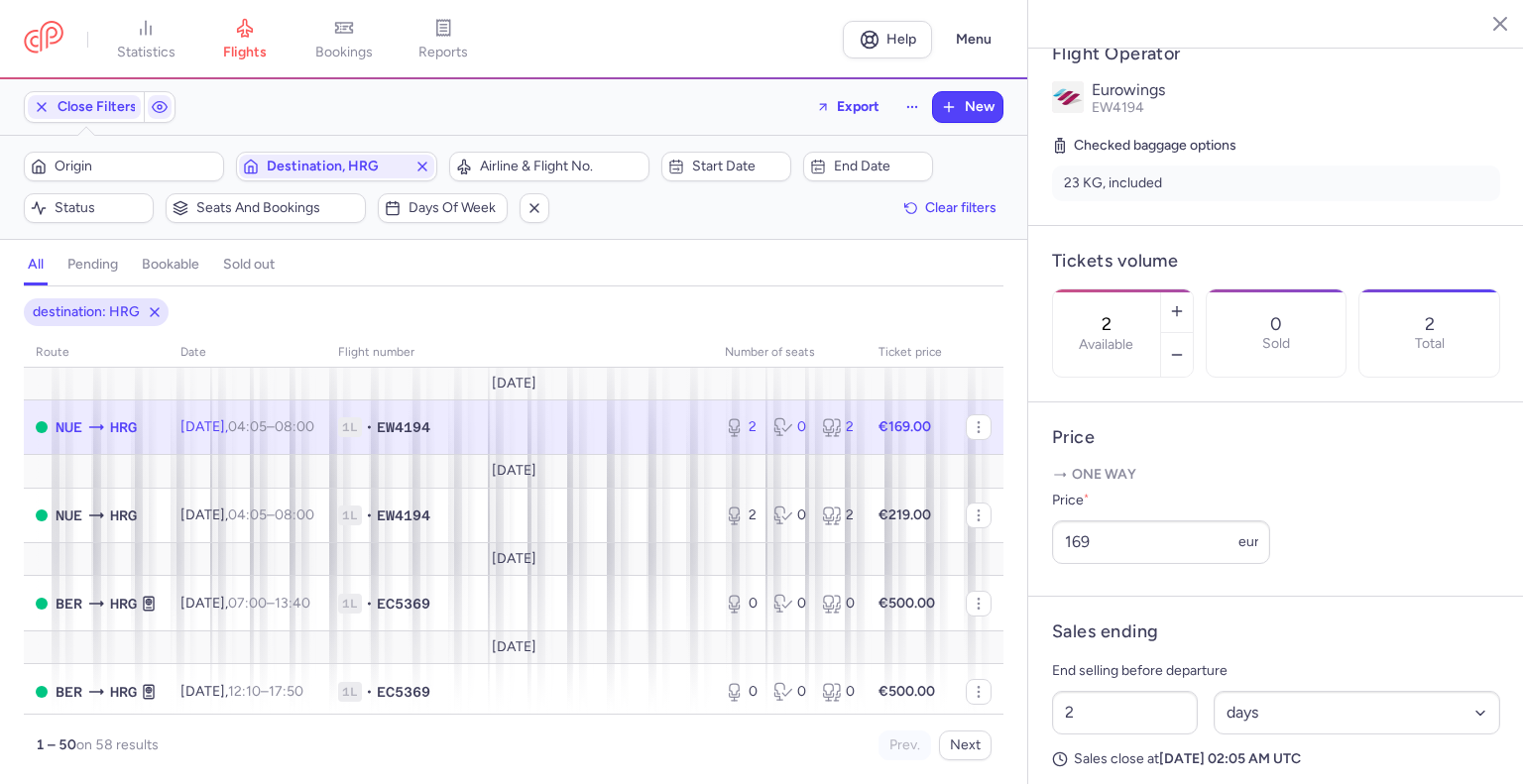 scroll, scrollTop: 385, scrollLeft: 0, axis: vertical 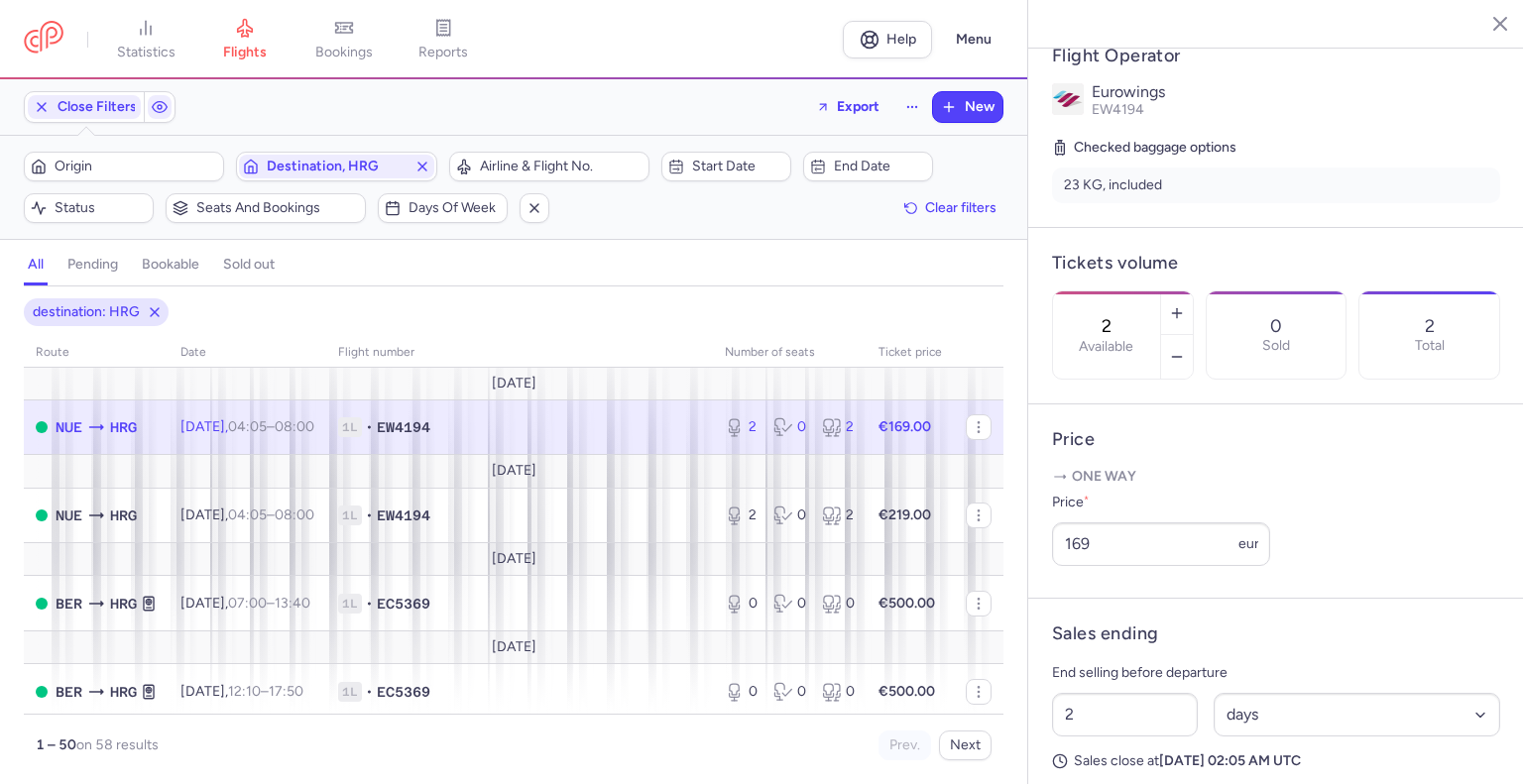 click 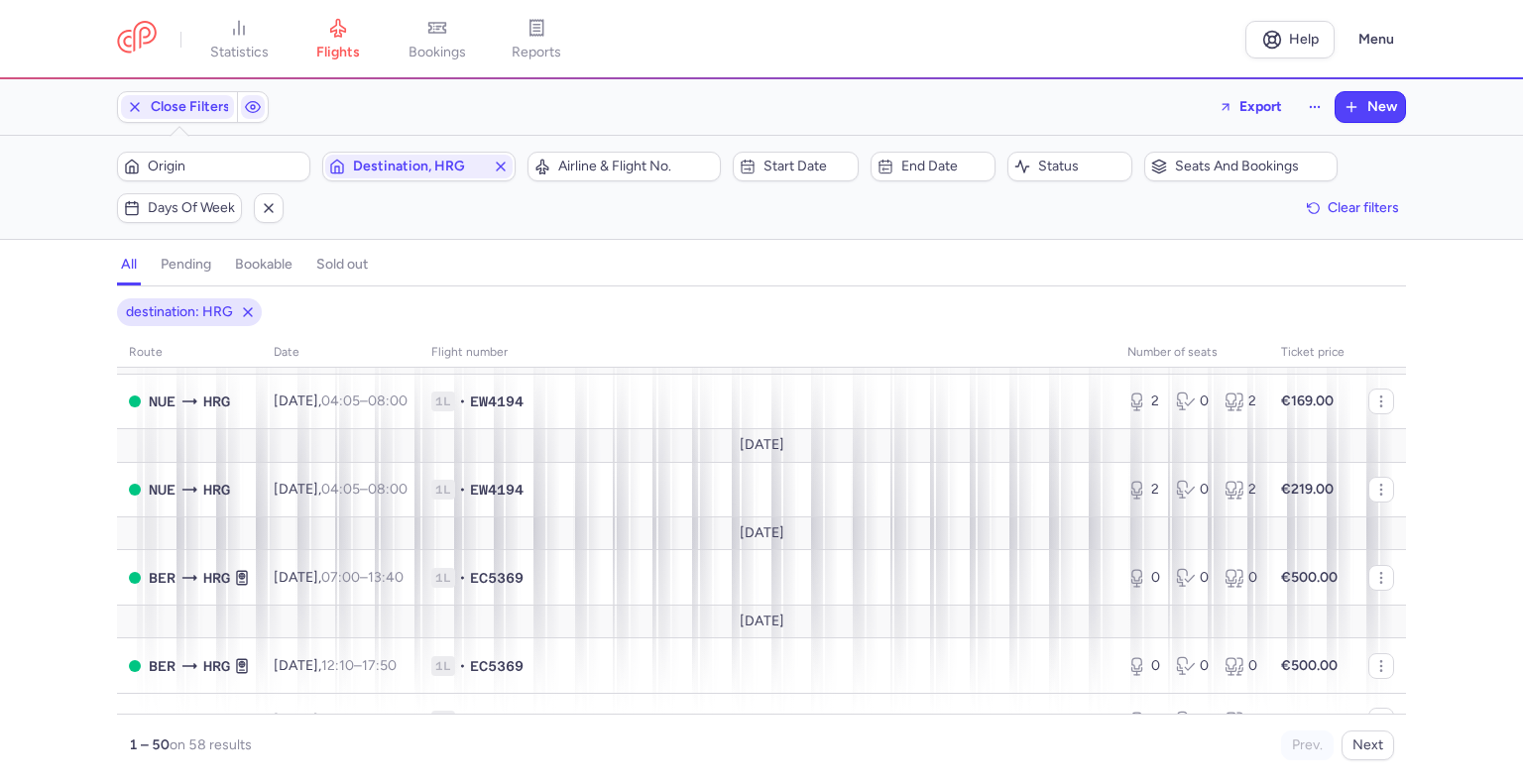 scroll, scrollTop: 0, scrollLeft: 0, axis: both 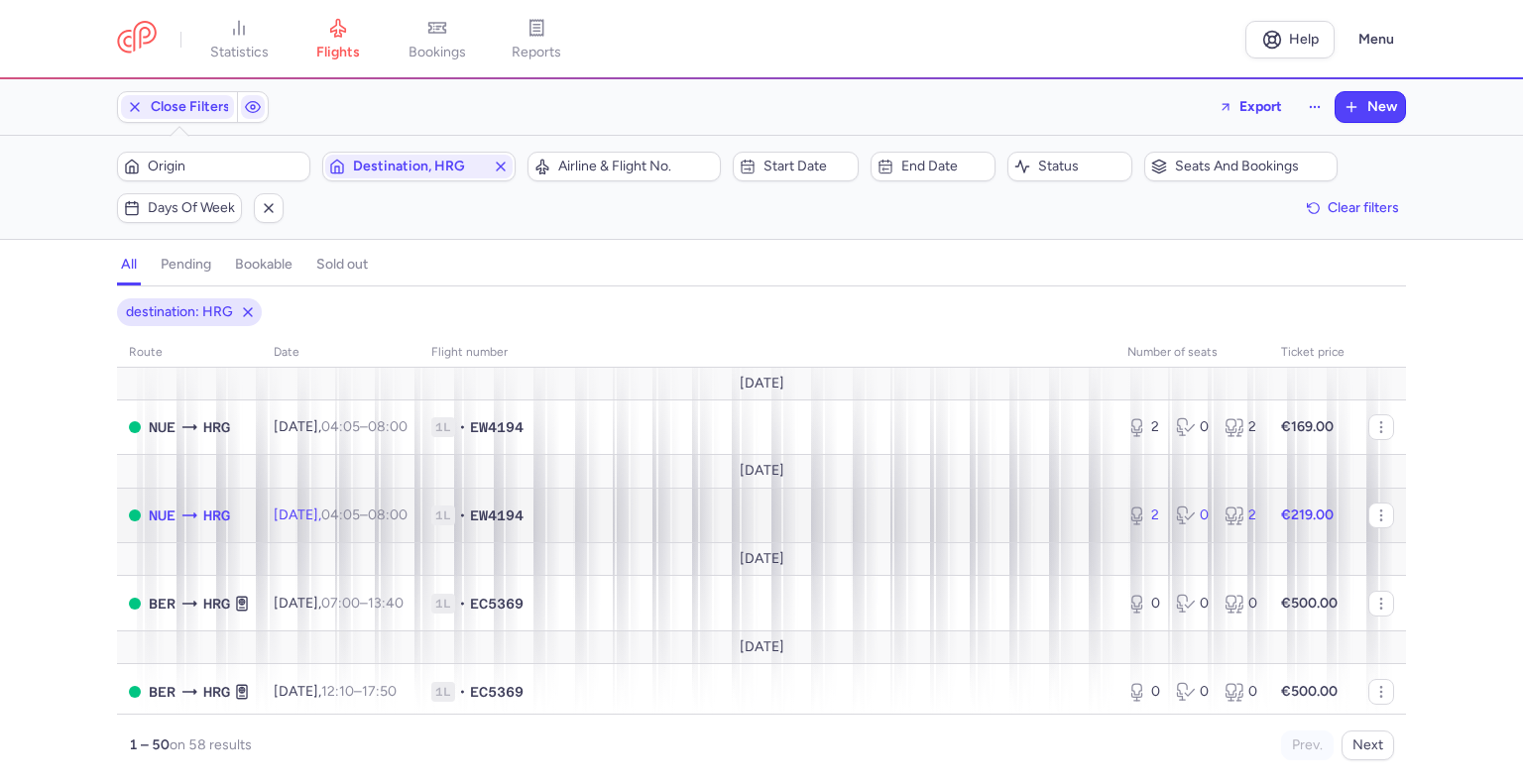 click on "EW4194" at bounding box center (497, 515) 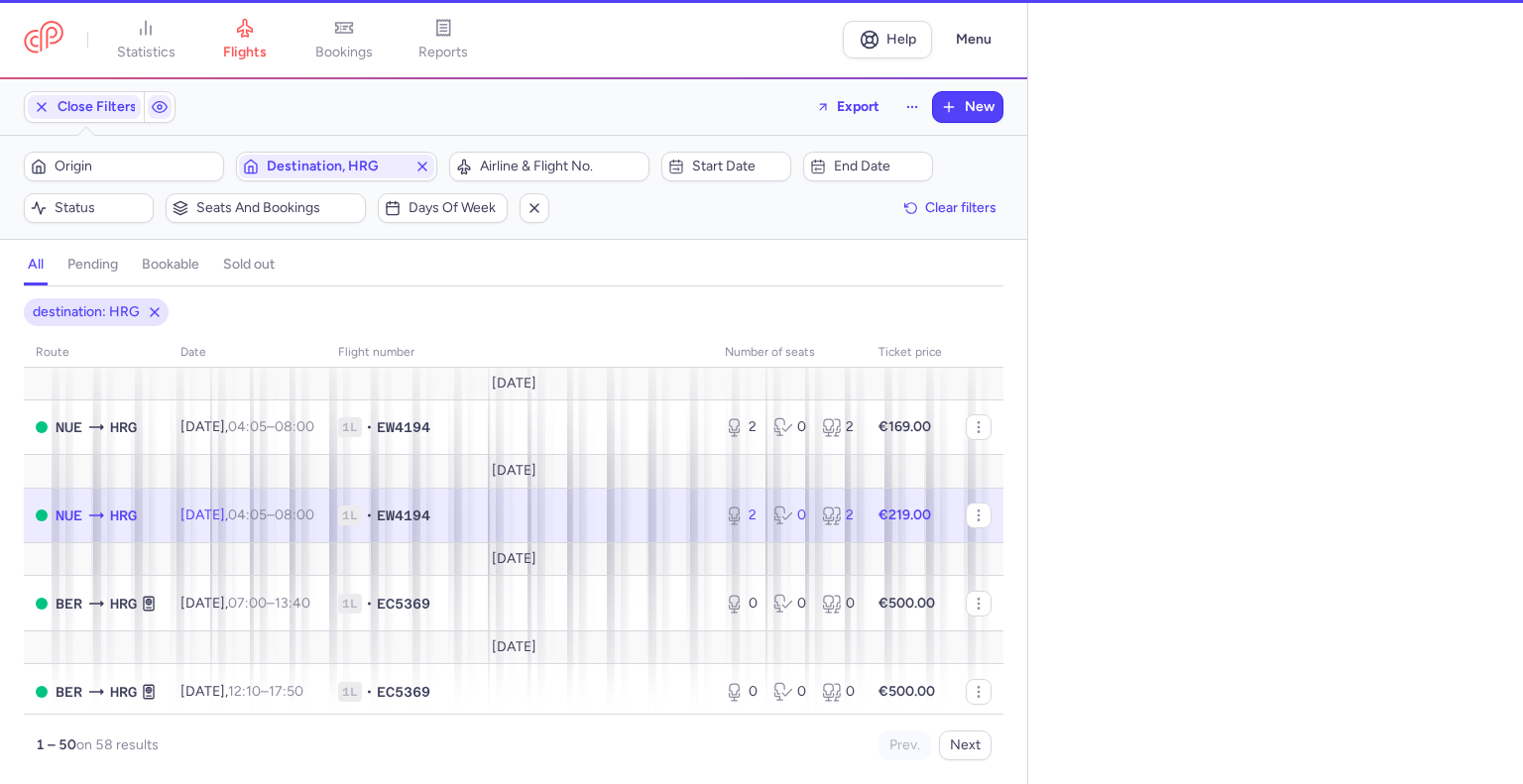 select on "days" 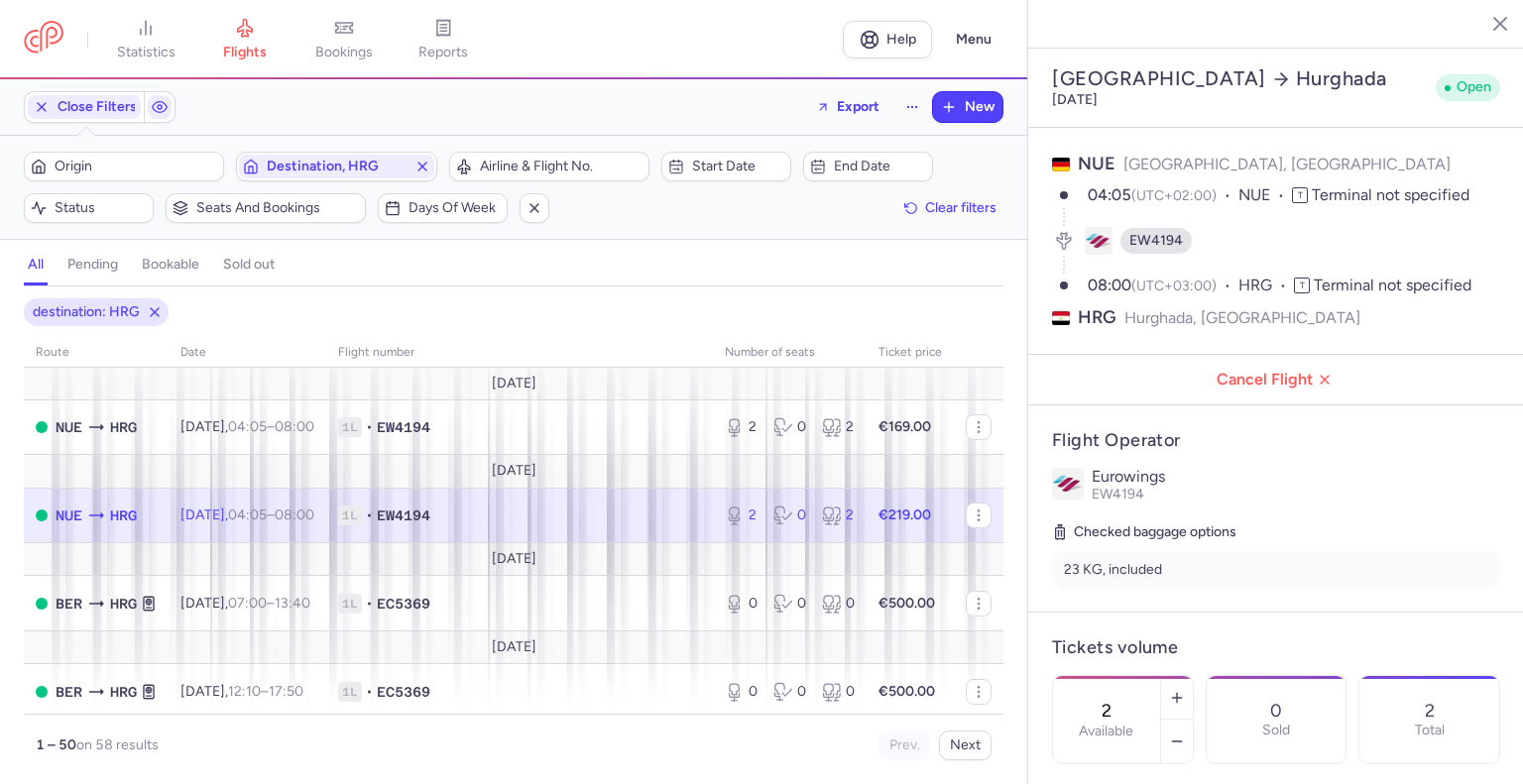 click 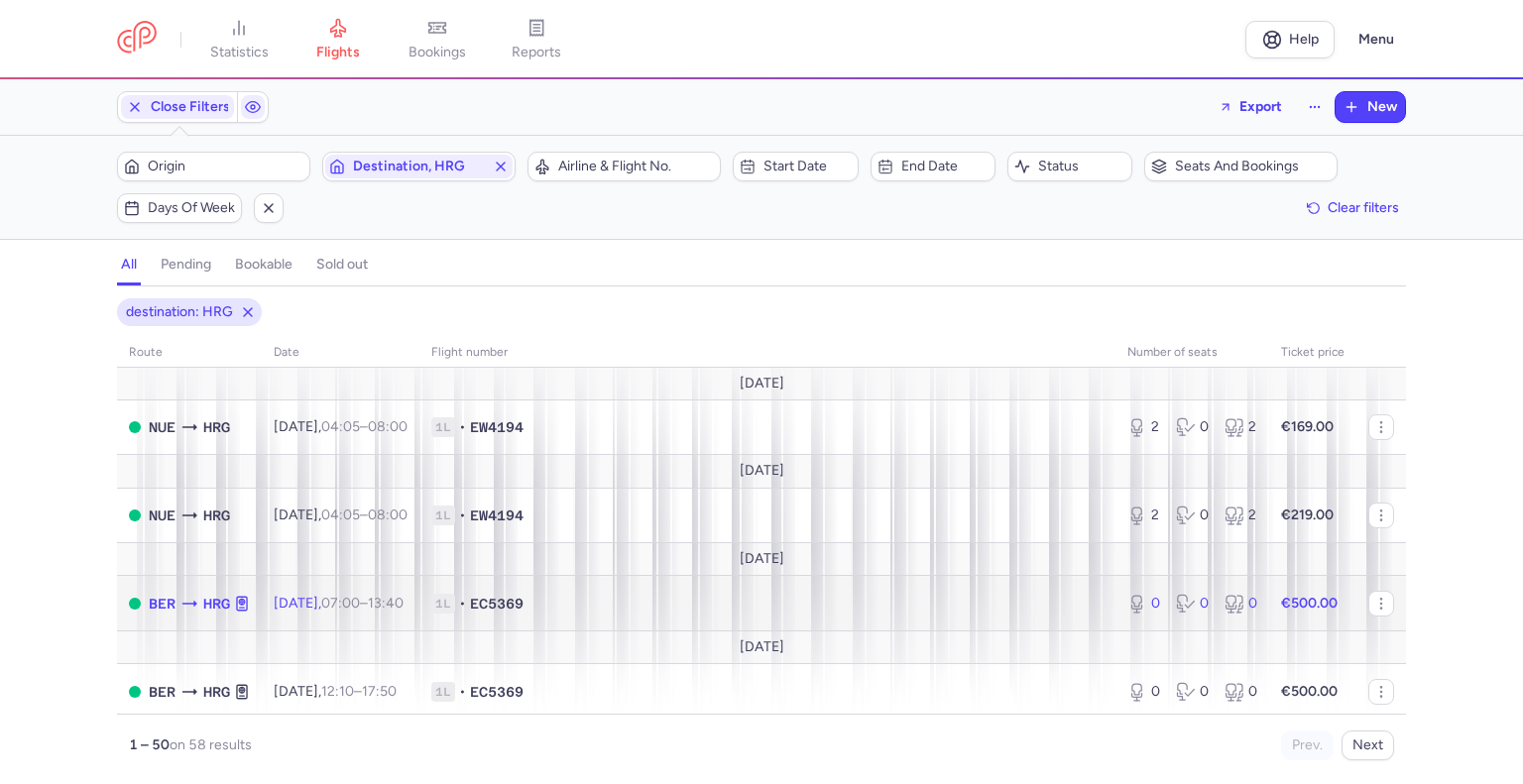 click on "[DATE]  07:00  –  13:40  +0" at bounding box center (340, 604) 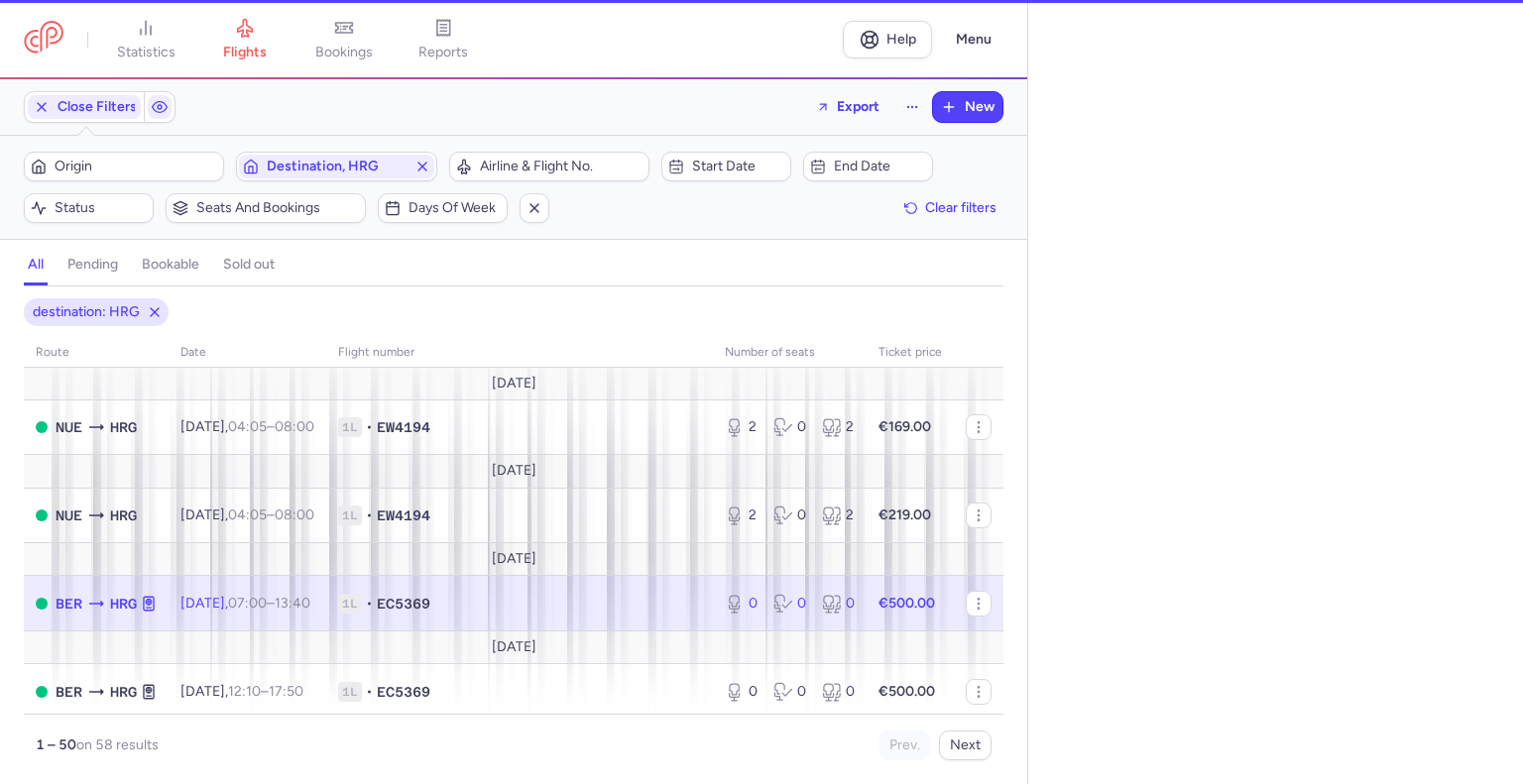 select on "days" 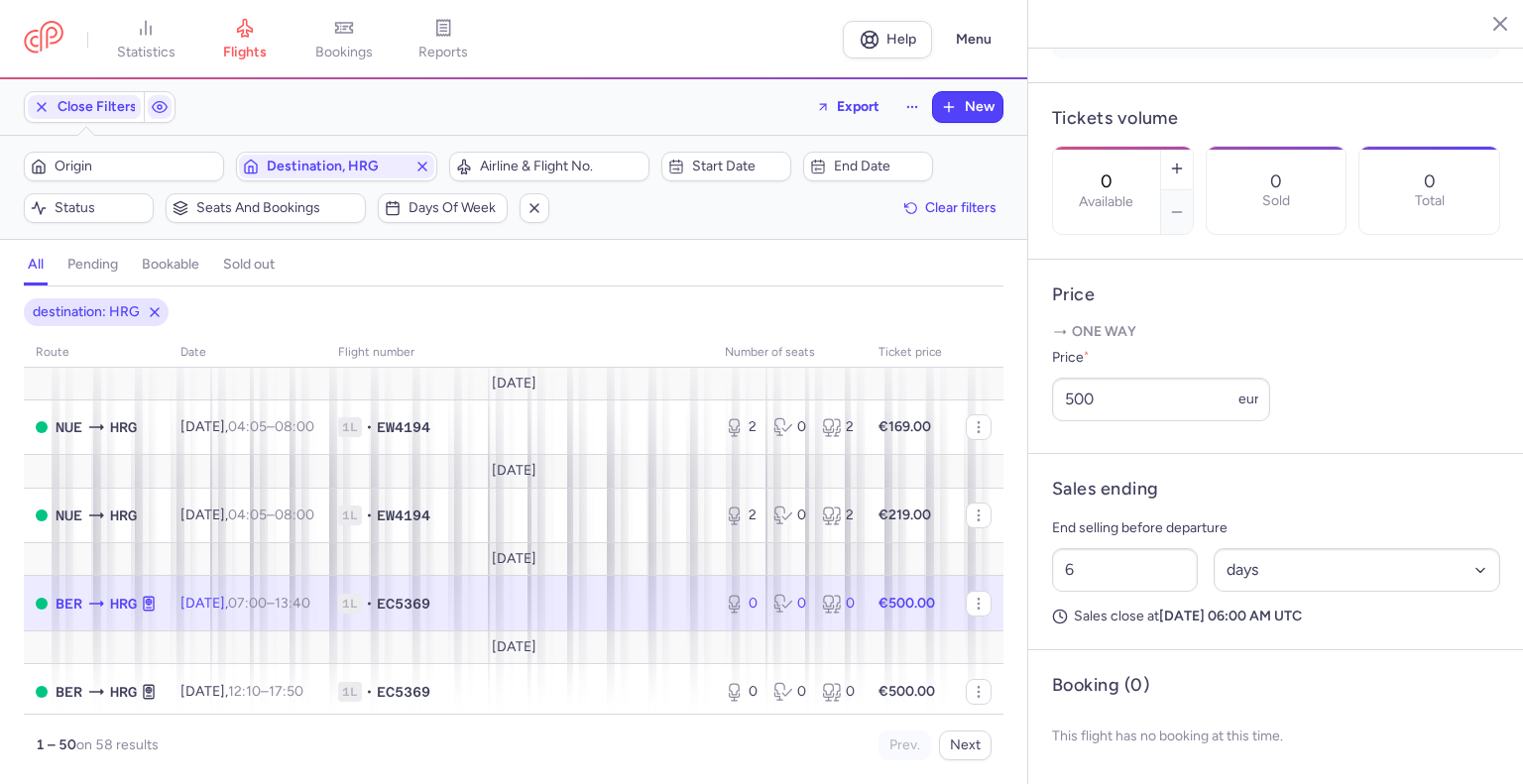 scroll, scrollTop: 531, scrollLeft: 0, axis: vertical 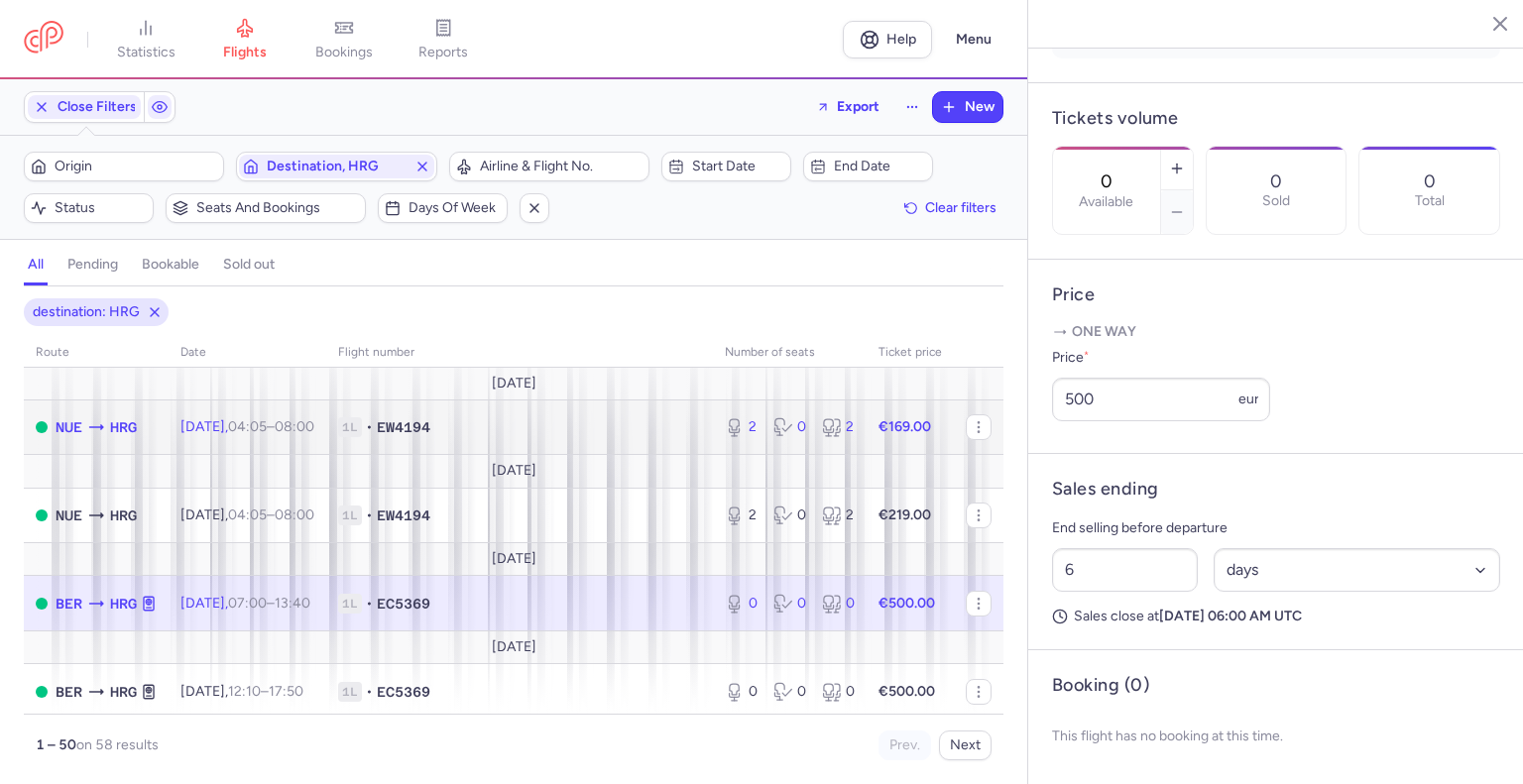 click on "1L • EW4194" at bounding box center (520, 427) 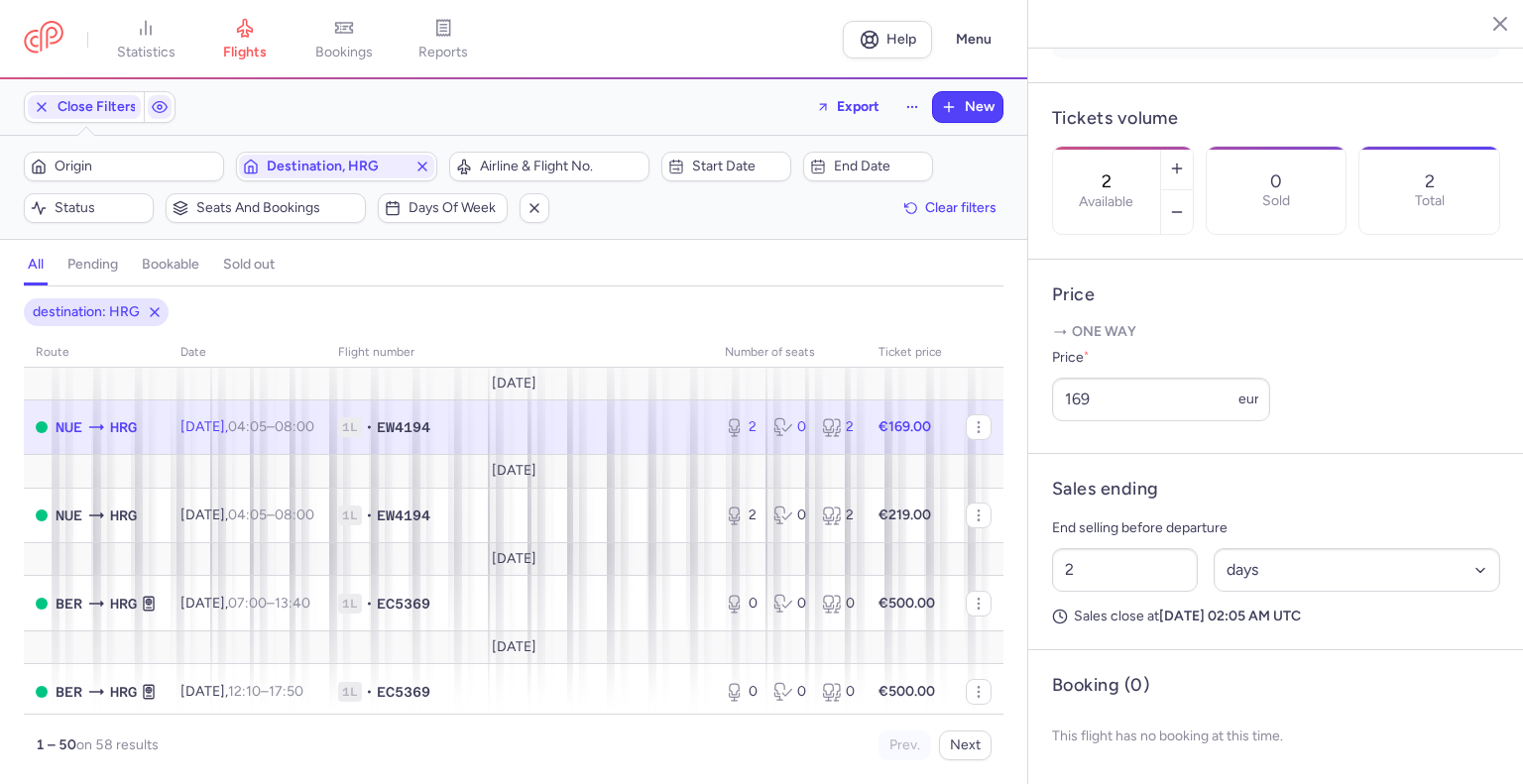 click 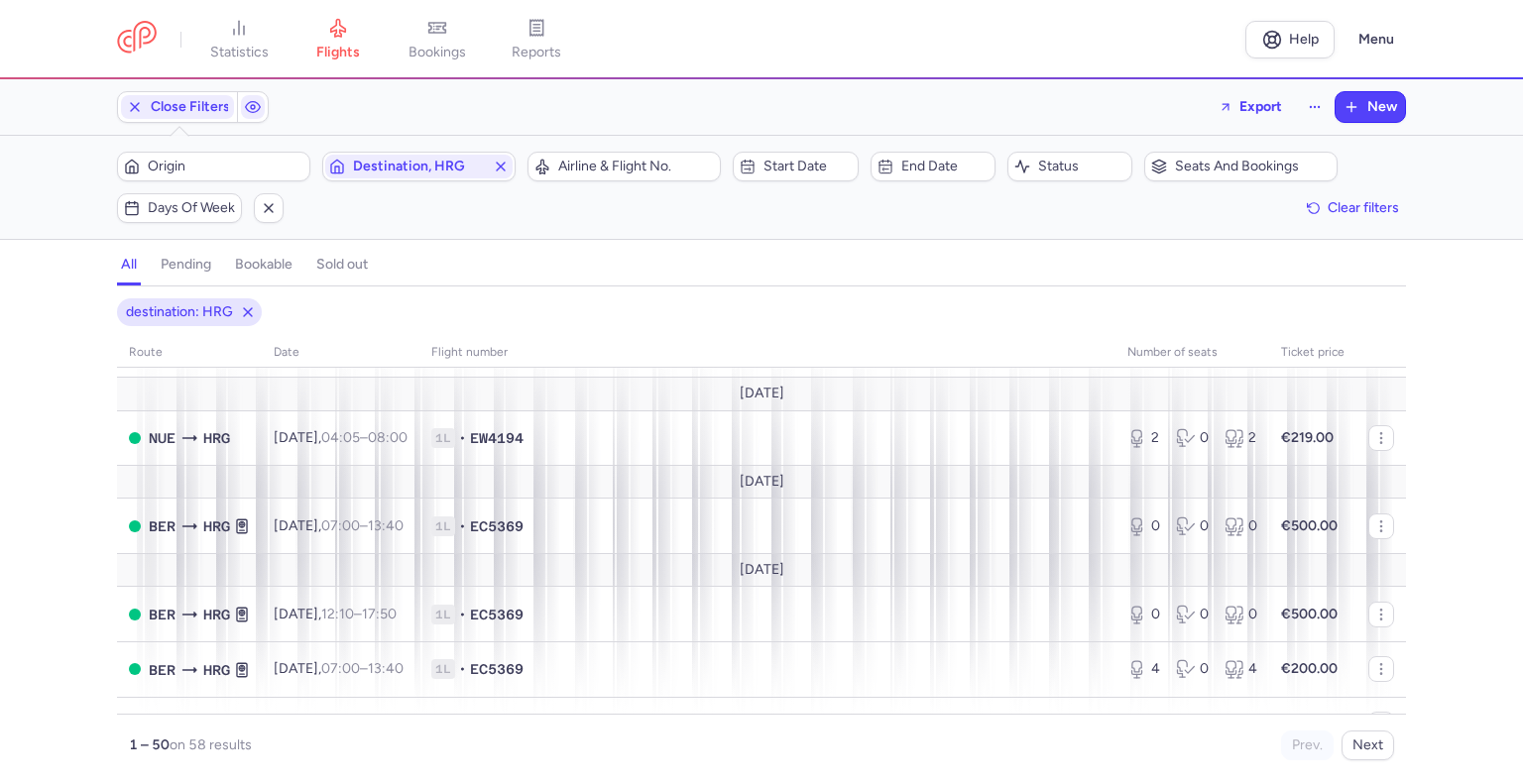 scroll, scrollTop: 70, scrollLeft: 0, axis: vertical 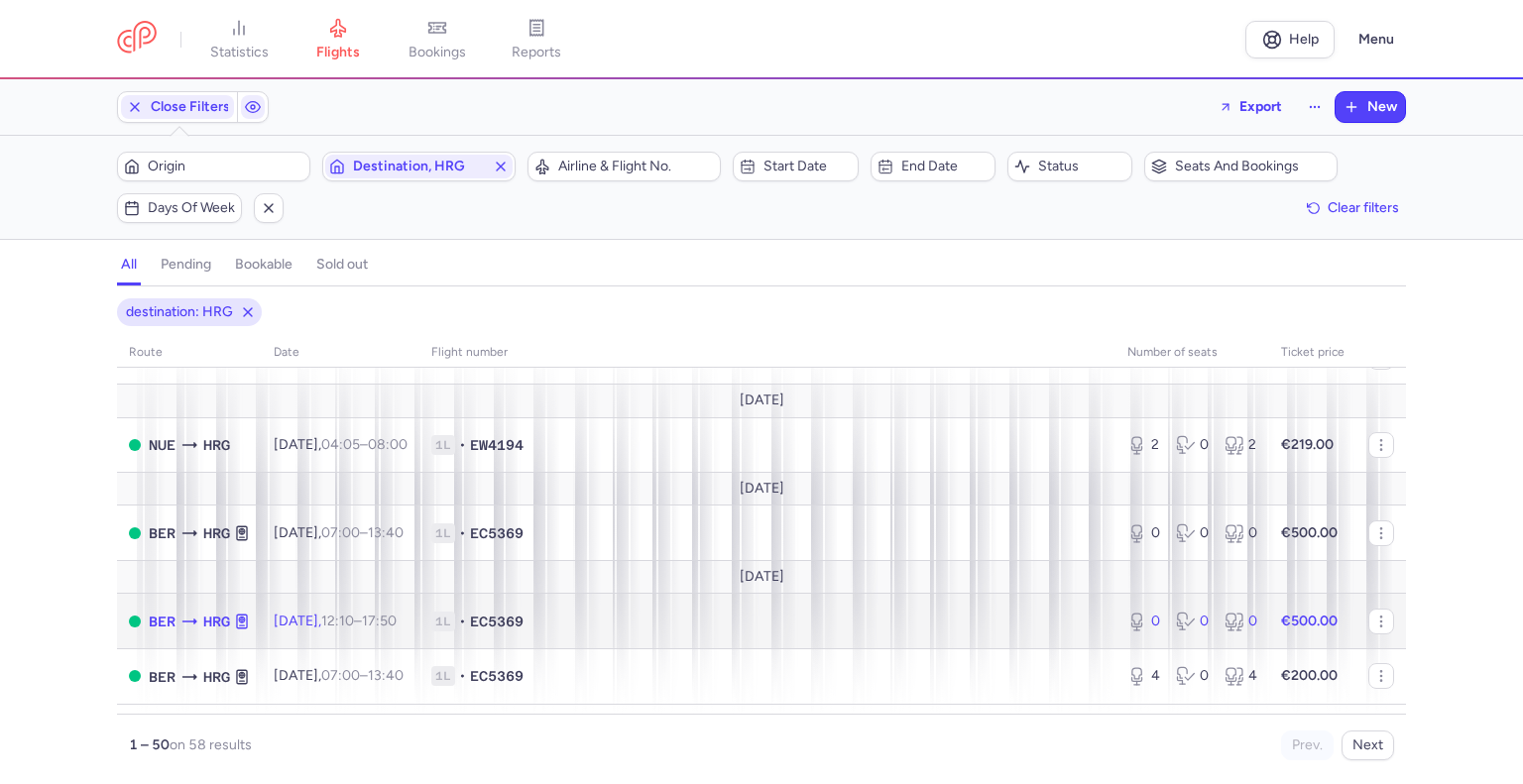 click on "1L • EC5369" at bounding box center (767, 621) 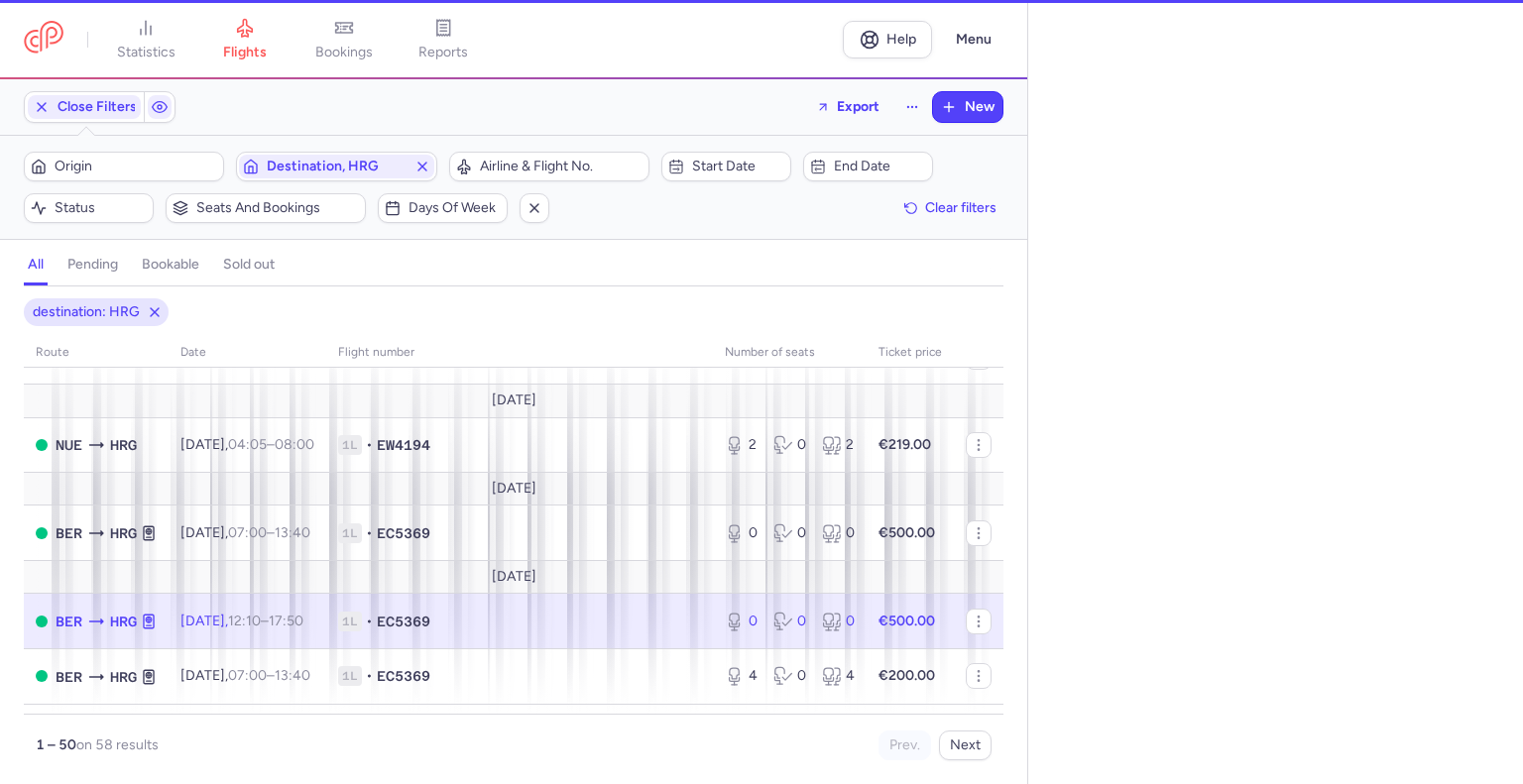 select on "days" 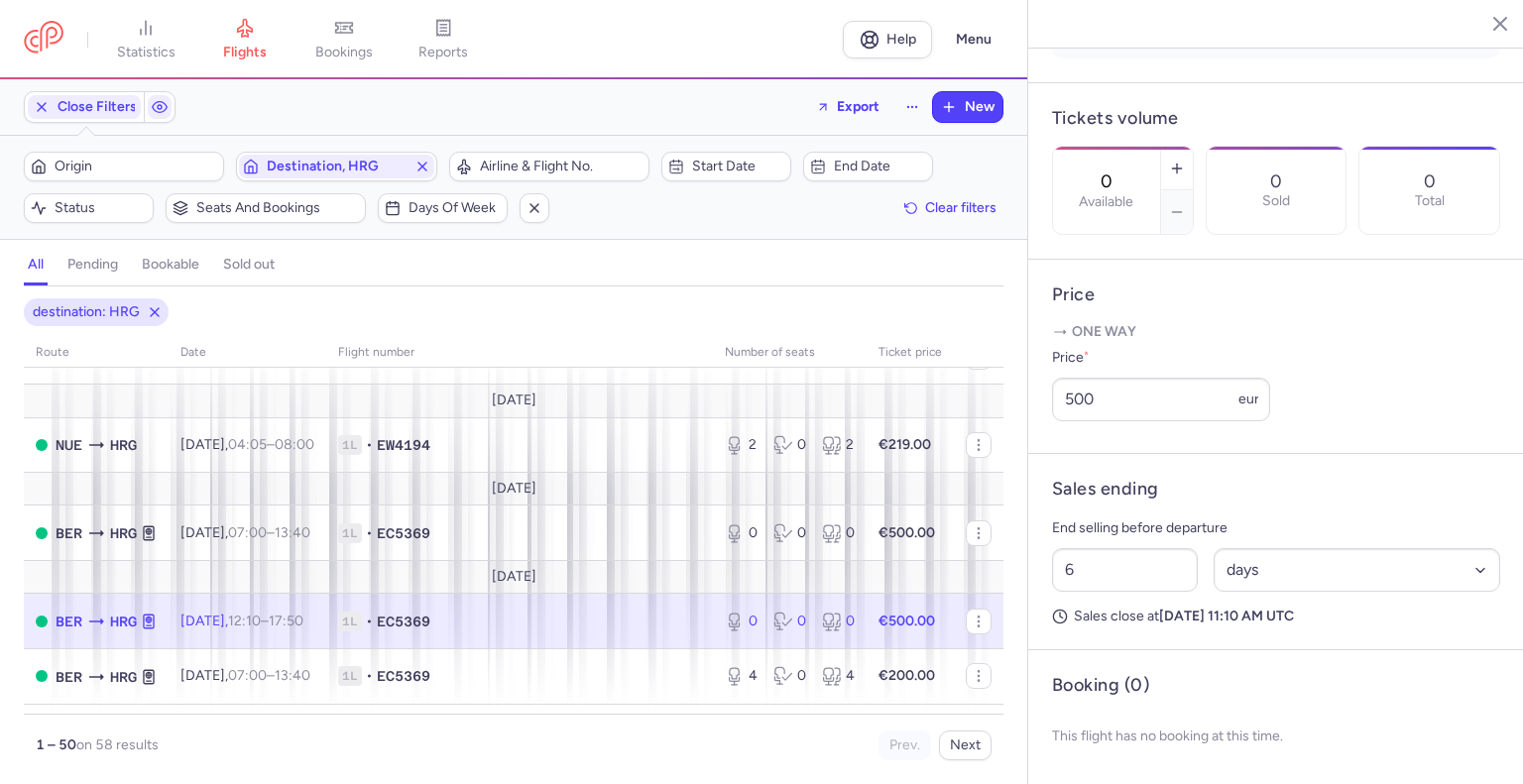 scroll, scrollTop: 582, scrollLeft: 0, axis: vertical 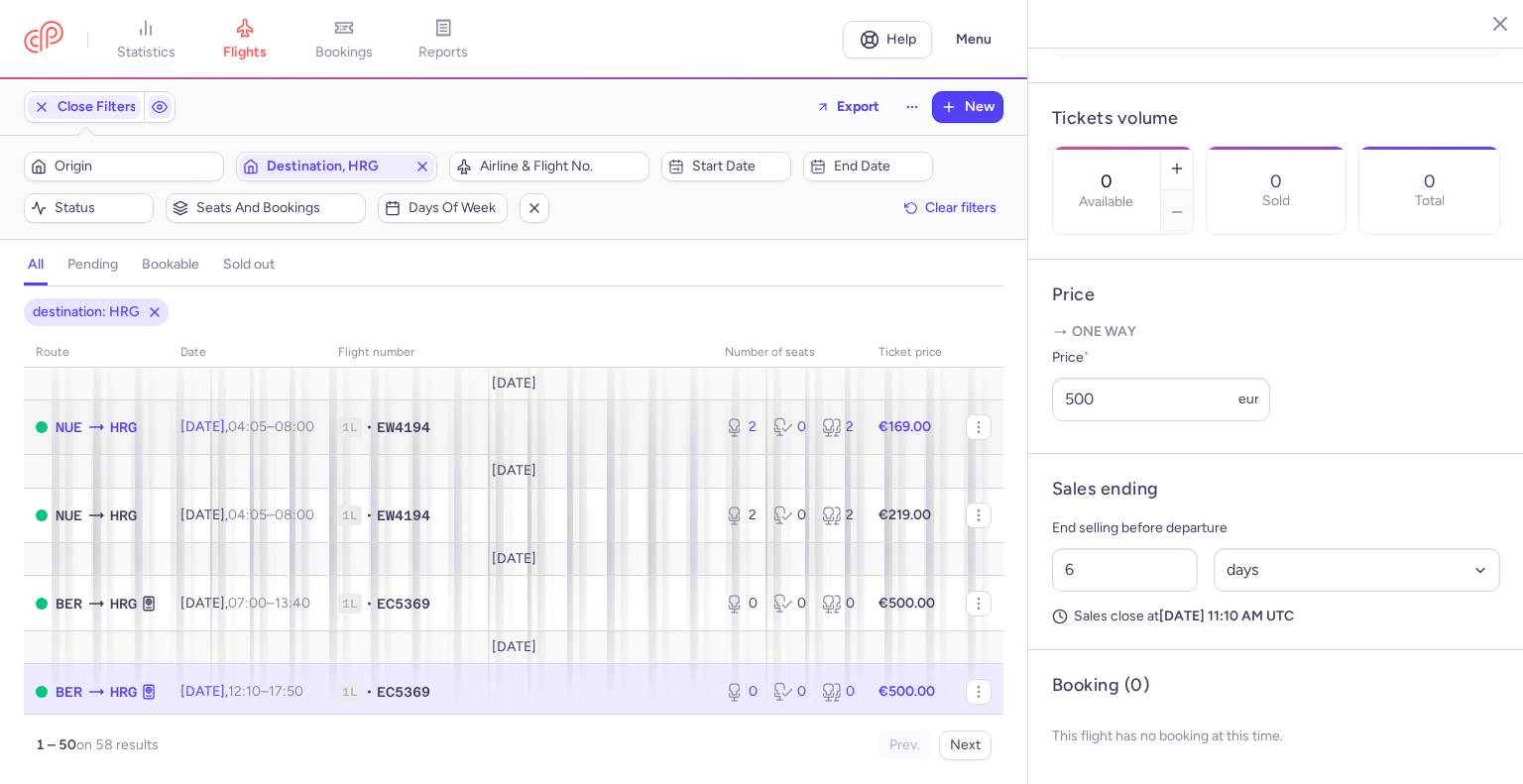 click on "1L • EW4194" at bounding box center (520, 427) 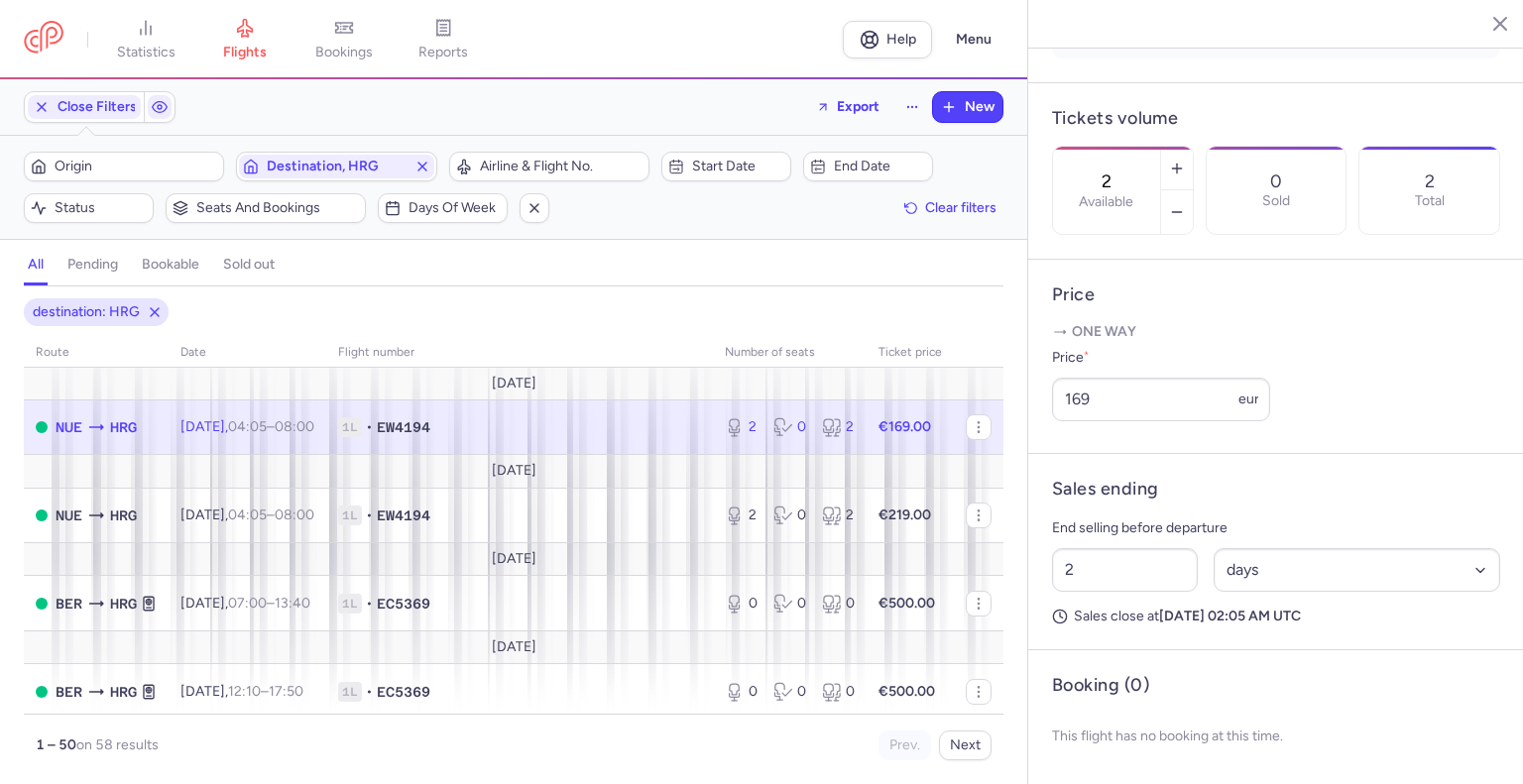 click at bounding box center [1485, 23] 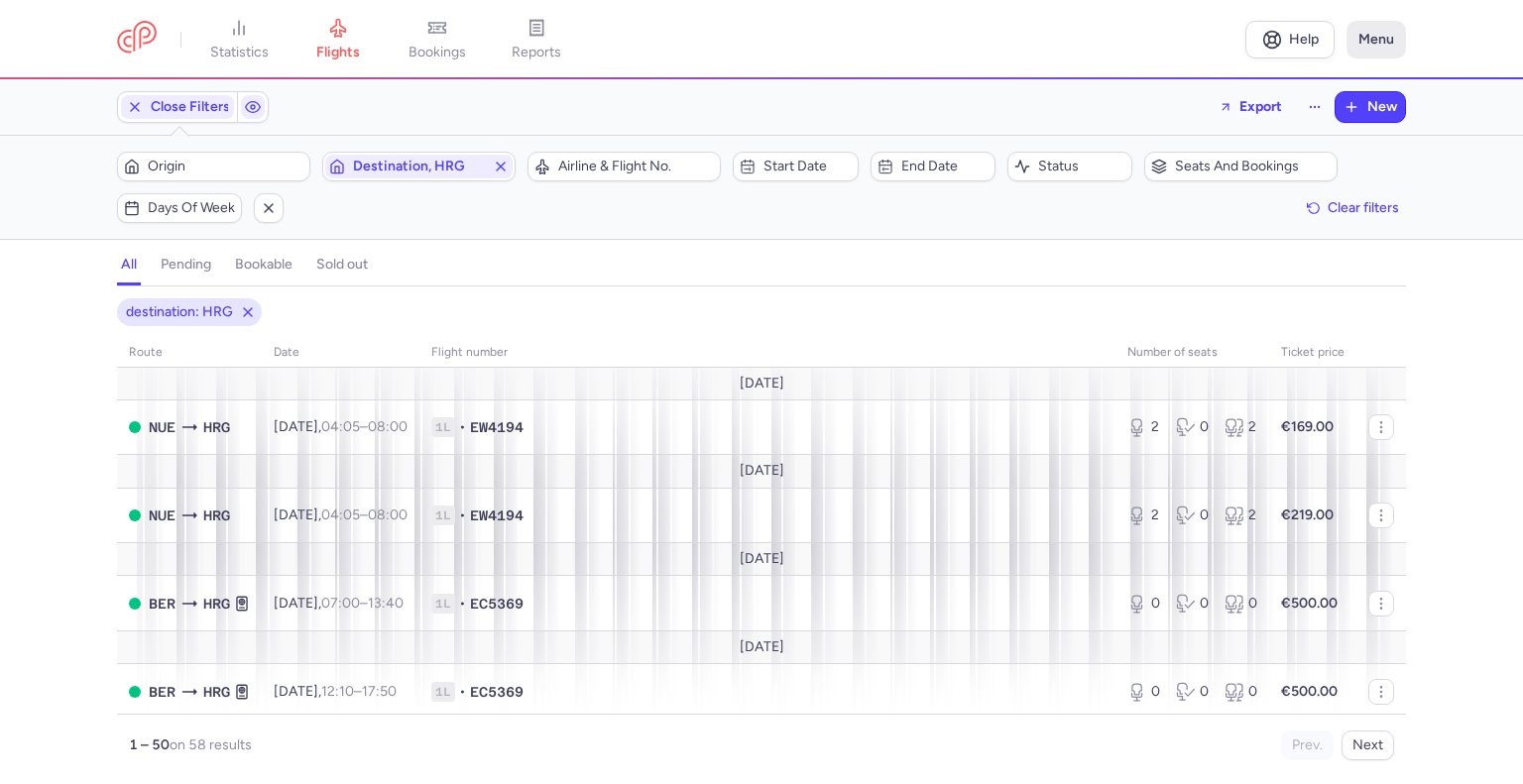 click on "Menu" at bounding box center (1376, 40) 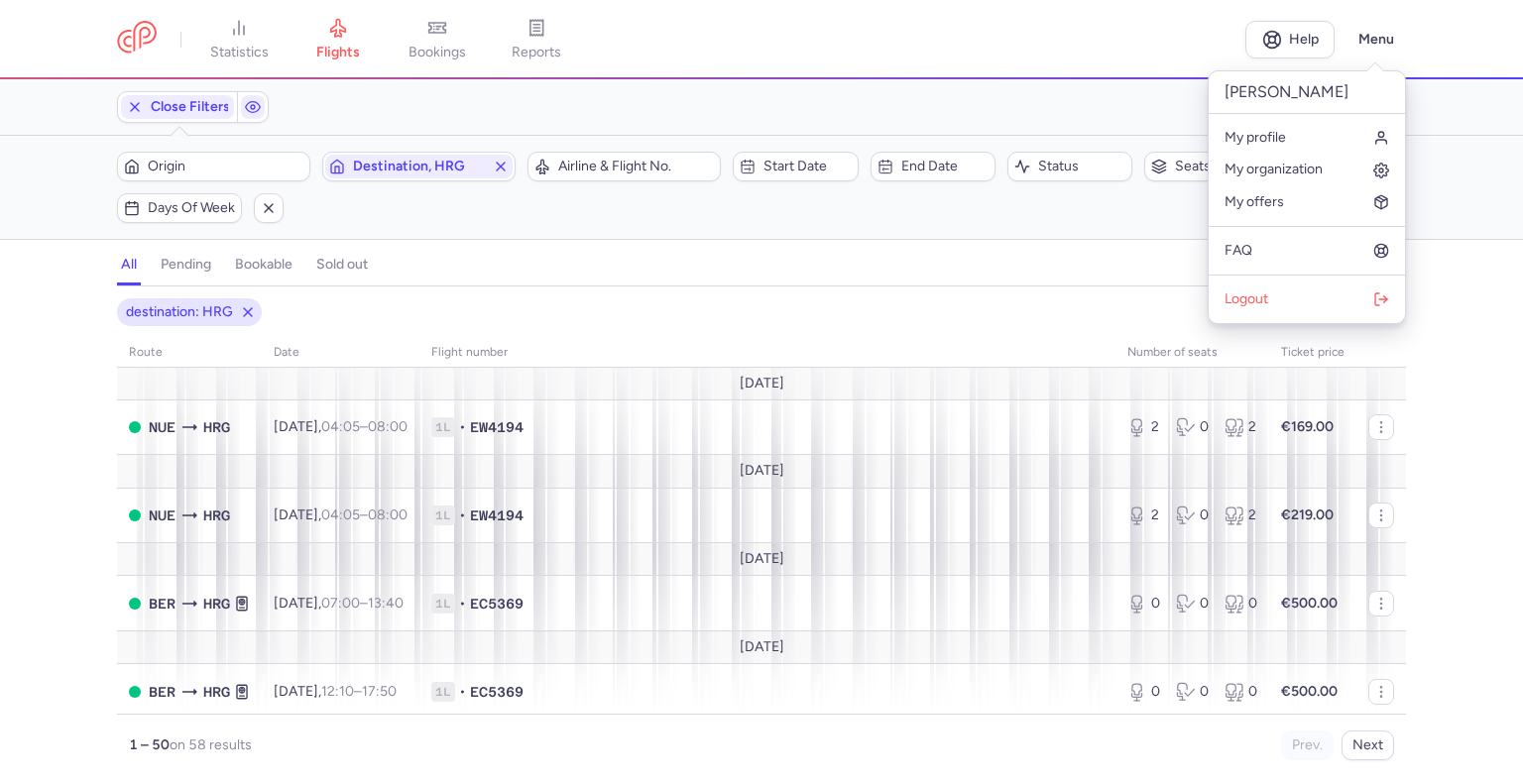 click on "statistics flights bookings reports" at bounding box center [681, 40] 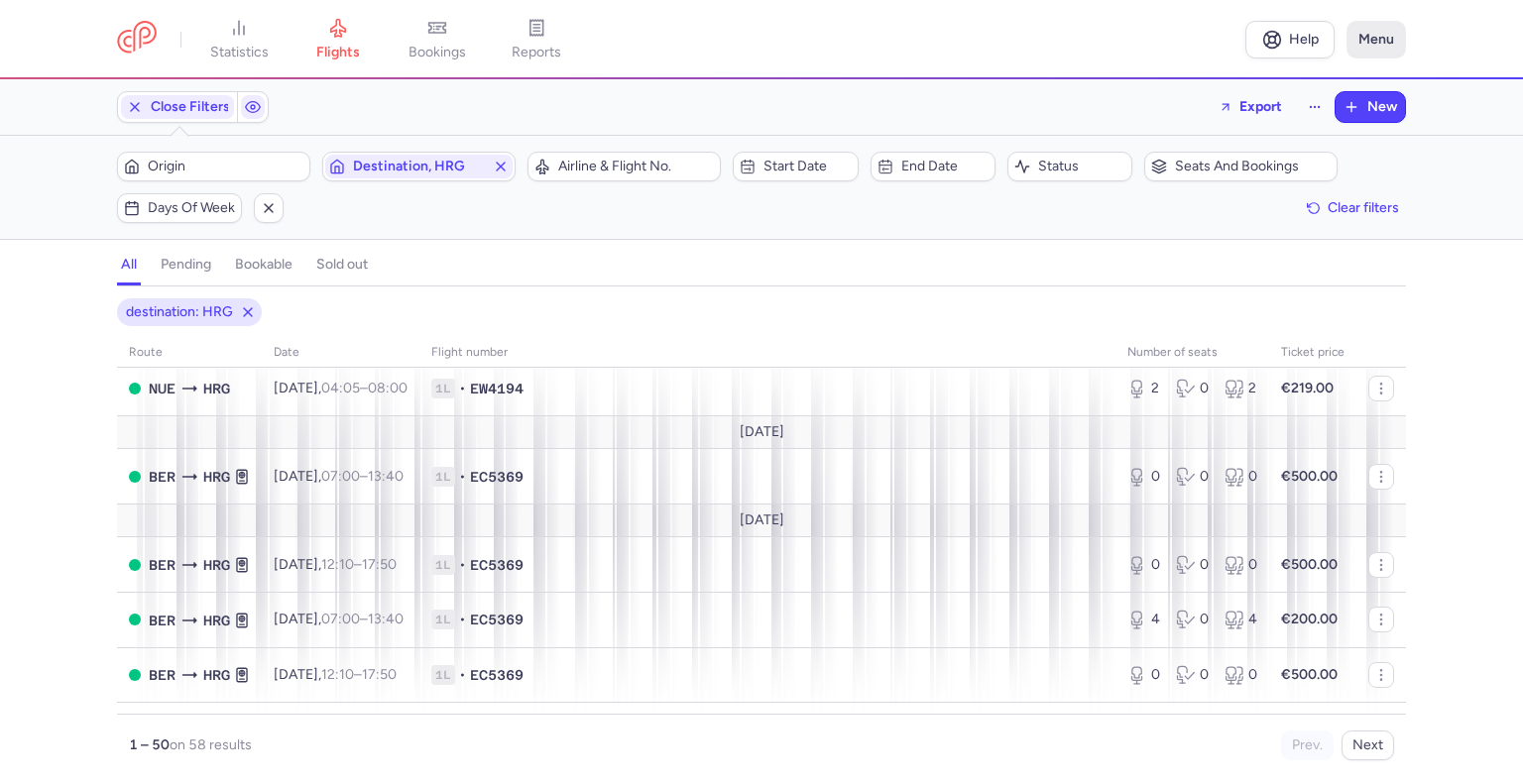 scroll, scrollTop: 0, scrollLeft: 0, axis: both 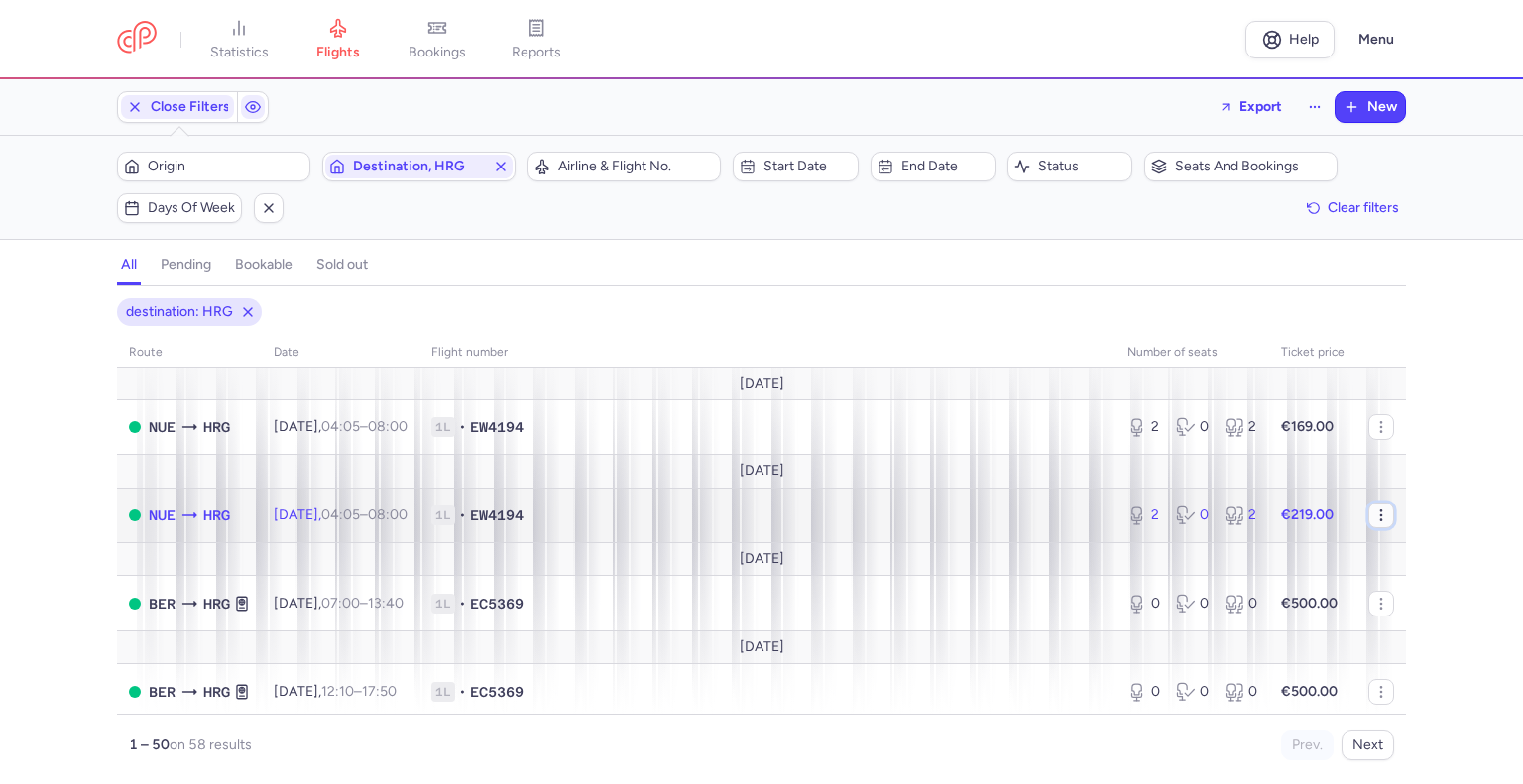 click 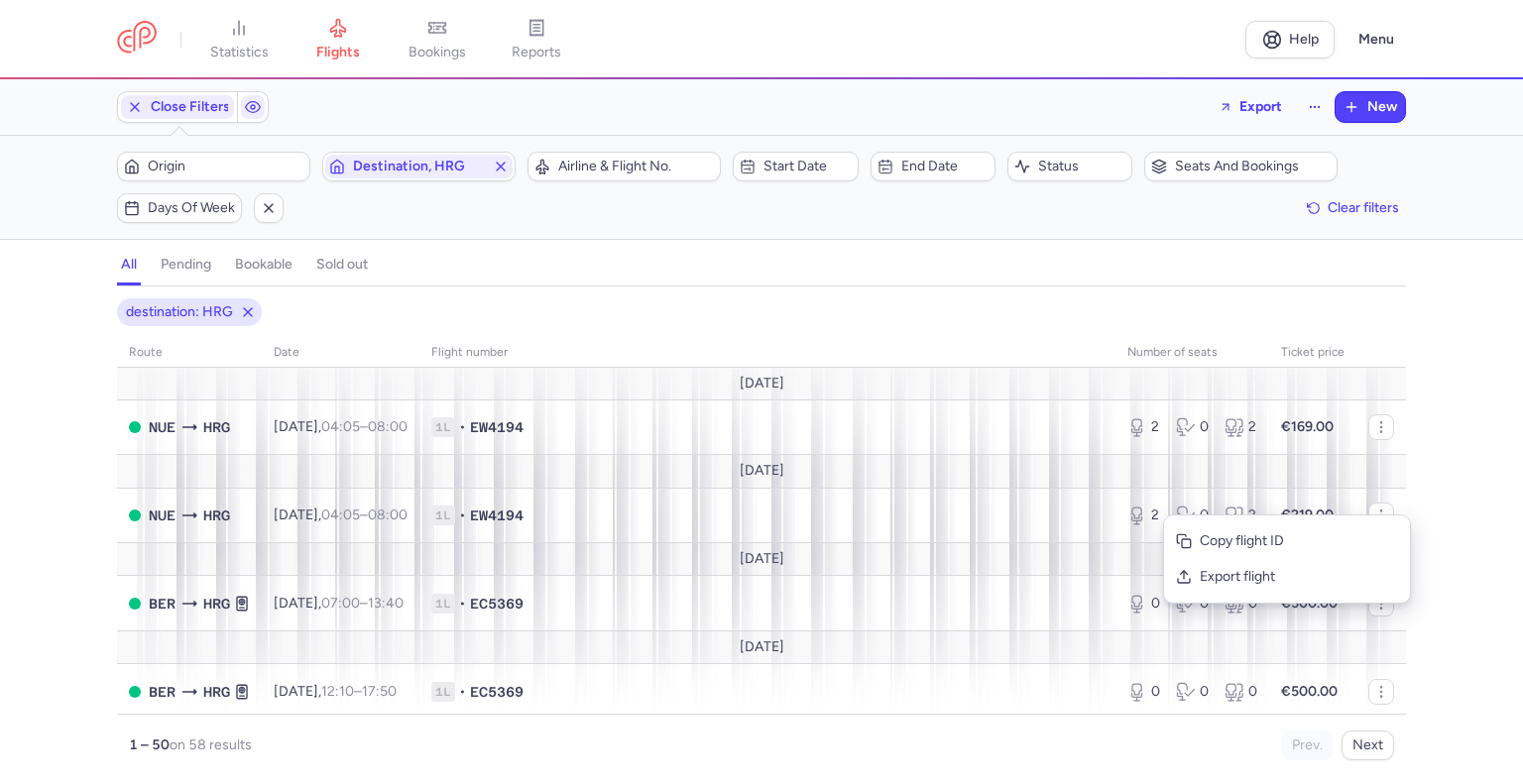 click on "destination: HRG route date Flight number number of seats Ticket price [DATE]  NUE  HRG [DATE]  04:05  –  08:00  +0 1L • EW4194 2 0 2 €169.00 [DATE]  NUE  HRG [DATE]  04:05  –  08:00  +0 1L • EW4194 2 0 2 €219.00 [DATE]  BER  HRG [DATE]  07:00  –  13:40  +0 1L • EC5369 0 0 0 €500.00 [DATE]  BER  HRG [DATE]  12:10  –  17:50  +0 1L • EC5369 0 0 0 €500.00  BER  HRG [DATE]  07:00  –  13:40  +0 1L • EC5369 4 0 4 €200.00  BER  HRG [DATE]  12:10  –  17:50  +0 1L • EC5369 0 0 0 €500.00  BER  HRG [DATE]  07:00  –  13:40  +0 1L • EC5369 4 0 4 €200.00  BER  HRG [DATE]  12:10  –  17:50  +0 1L • EC5369 0 0 0 €500.00  BER  HRG [DATE]  07:00  –  13:40  +0 1L • EC5369 4 0 4 €200.00  BER  HRG [DATE]  12:10  –  17:50  +0 1L • EC5369 0 0 0 €500.00  BER  HRG [DATE]  07:00  –  13:40  +0 1L • EC5369 4 0 4 €200.00  BER  HRG [DATE]  12:10  –  17:50  +0 1L • EC5369 0 0 0 €500.00 4" at bounding box center [762, 541] 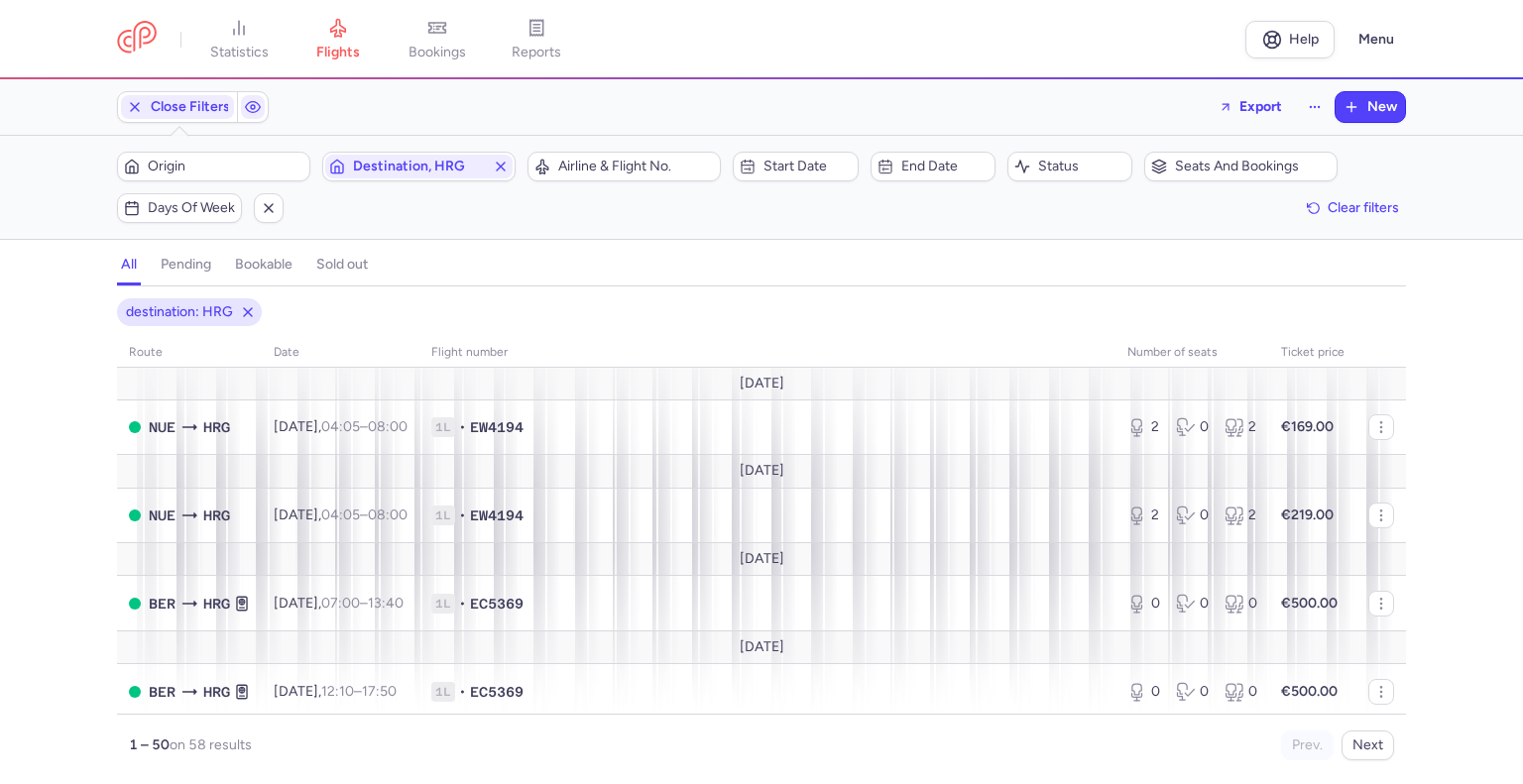 click on "destination: HRG route date Flight number number of seats Ticket price [DATE]  NUE  HRG [DATE]  04:05  –  08:00  +0 1L • EW4194 2 0 2 €169.00 [DATE]  NUE  HRG [DATE]  04:05  –  08:00  +0 1L • EW4194 2 0 2 €219.00 [DATE]  BER  HRG [DATE]  07:00  –  13:40  +0 1L • EC5369 0 0 0 €500.00 [DATE]  BER  HRG [DATE]  12:10  –  17:50  +0 1L • EC5369 0 0 0 €500.00  BER  HRG [DATE]  07:00  –  13:40  +0 1L • EC5369 4 0 4 €200.00  BER  HRG [DATE]  12:10  –  17:50  +0 1L • EC5369 0 0 0 €500.00  BER  HRG [DATE]  07:00  –  13:40  +0 1L • EC5369 4 0 4 €200.00  BER  HRG [DATE]  12:10  –  17:50  +0 1L • EC5369 0 0 0 €500.00  BER  HRG [DATE]  07:00  –  13:40  +0 1L • EC5369 4 0 4 €200.00  BER  HRG [DATE]  12:10  –  17:50  +0 1L • EC5369 0 0 0 €500.00  BER  HRG [DATE]  07:00  –  13:40  +0 1L • EC5369 4 0 4 €200.00  BER  HRG [DATE]  12:10  –  17:50  +0 1L • EC5369 0 0 0 €500.00 4" at bounding box center (762, 541) 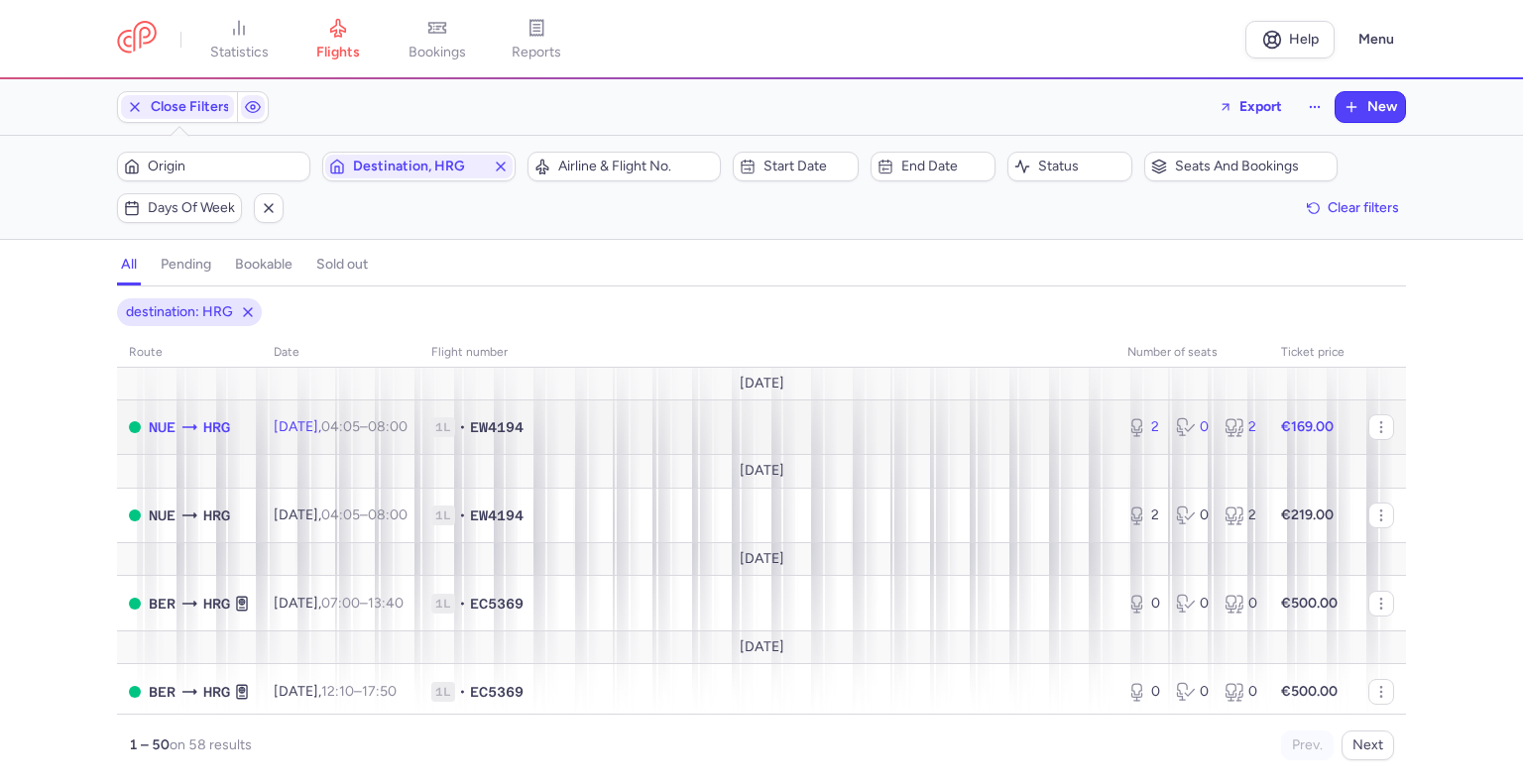 click on "1L • EW4194" at bounding box center (767, 427) 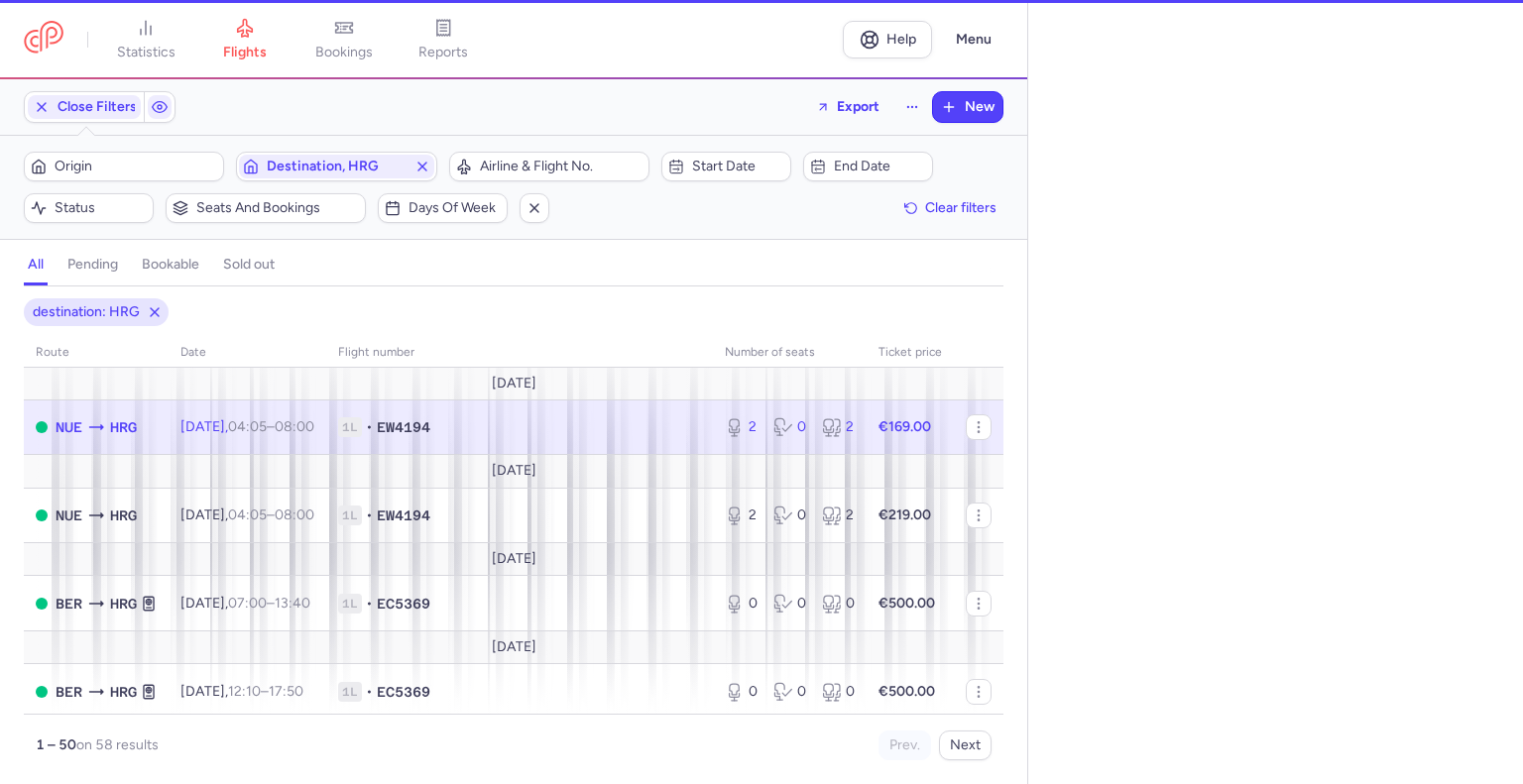 select on "days" 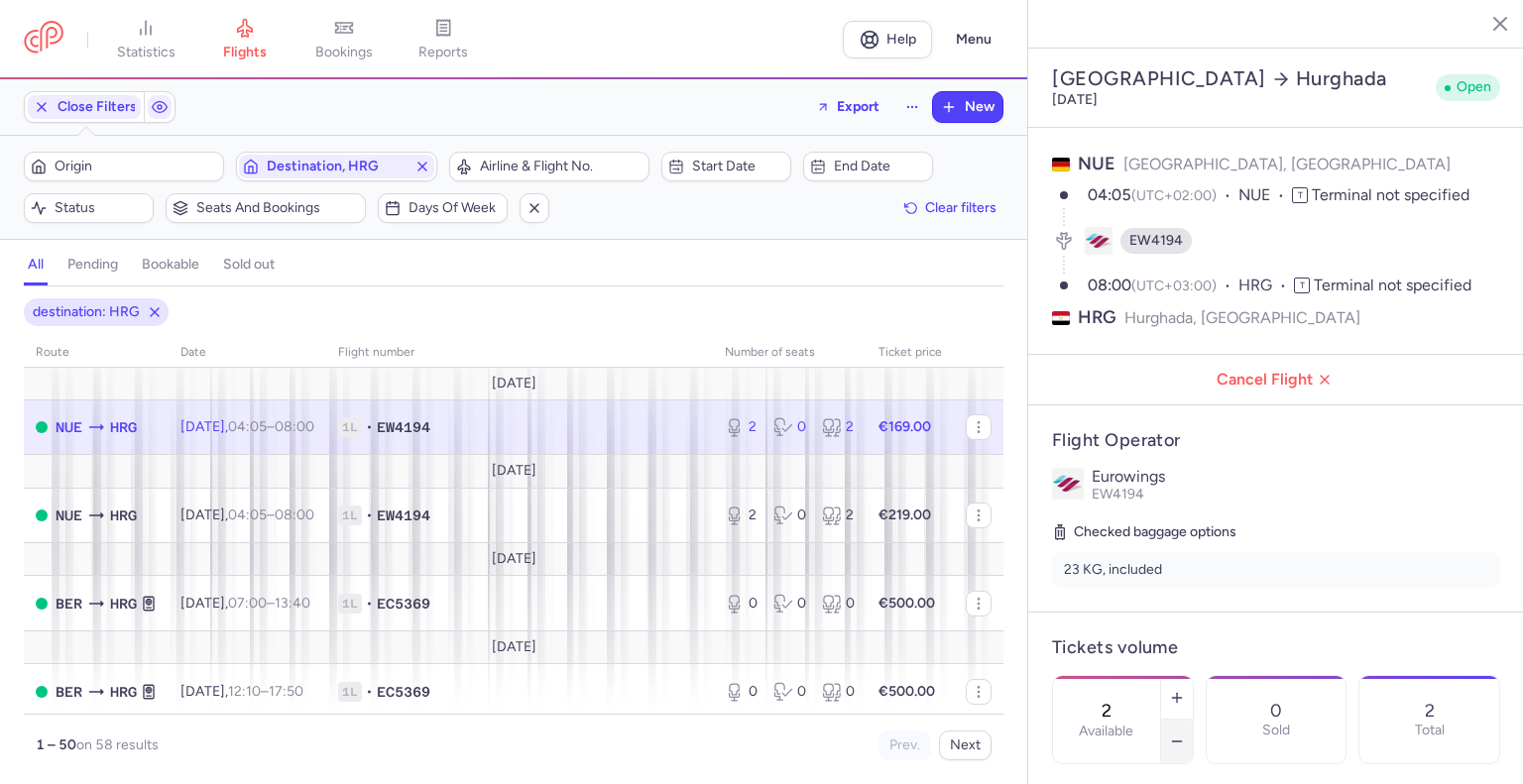 click 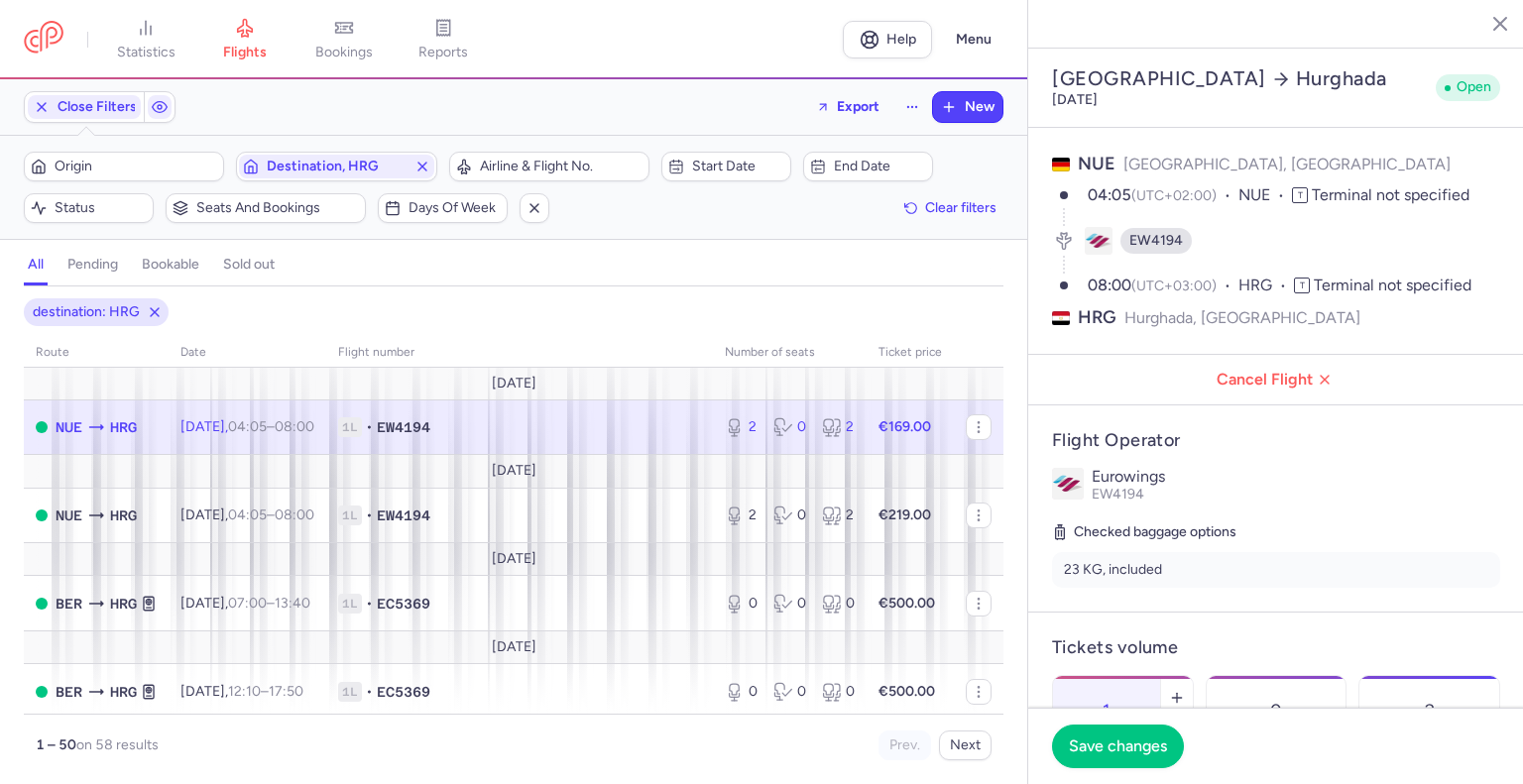 click 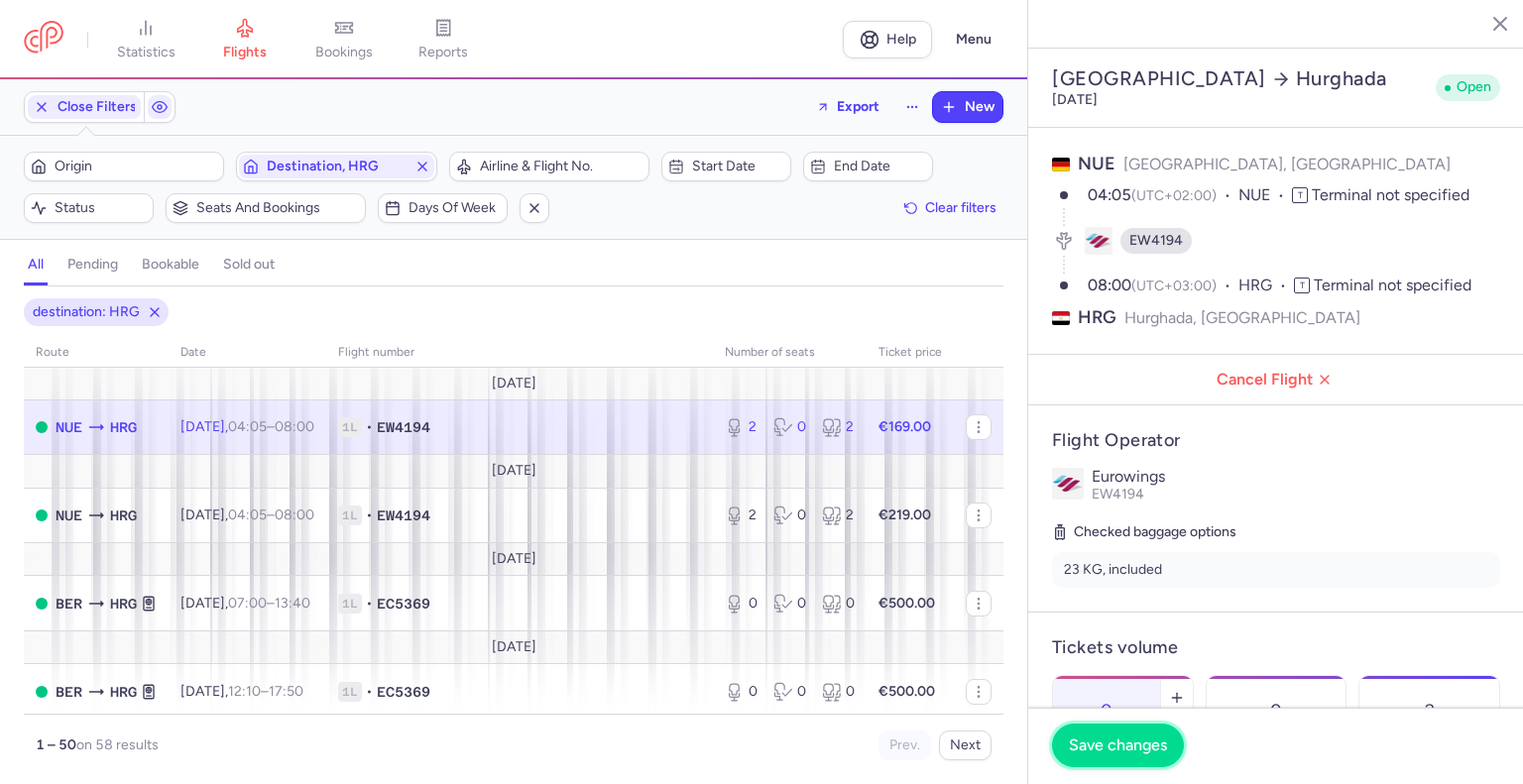 click on "Save changes" at bounding box center [1117, 745] 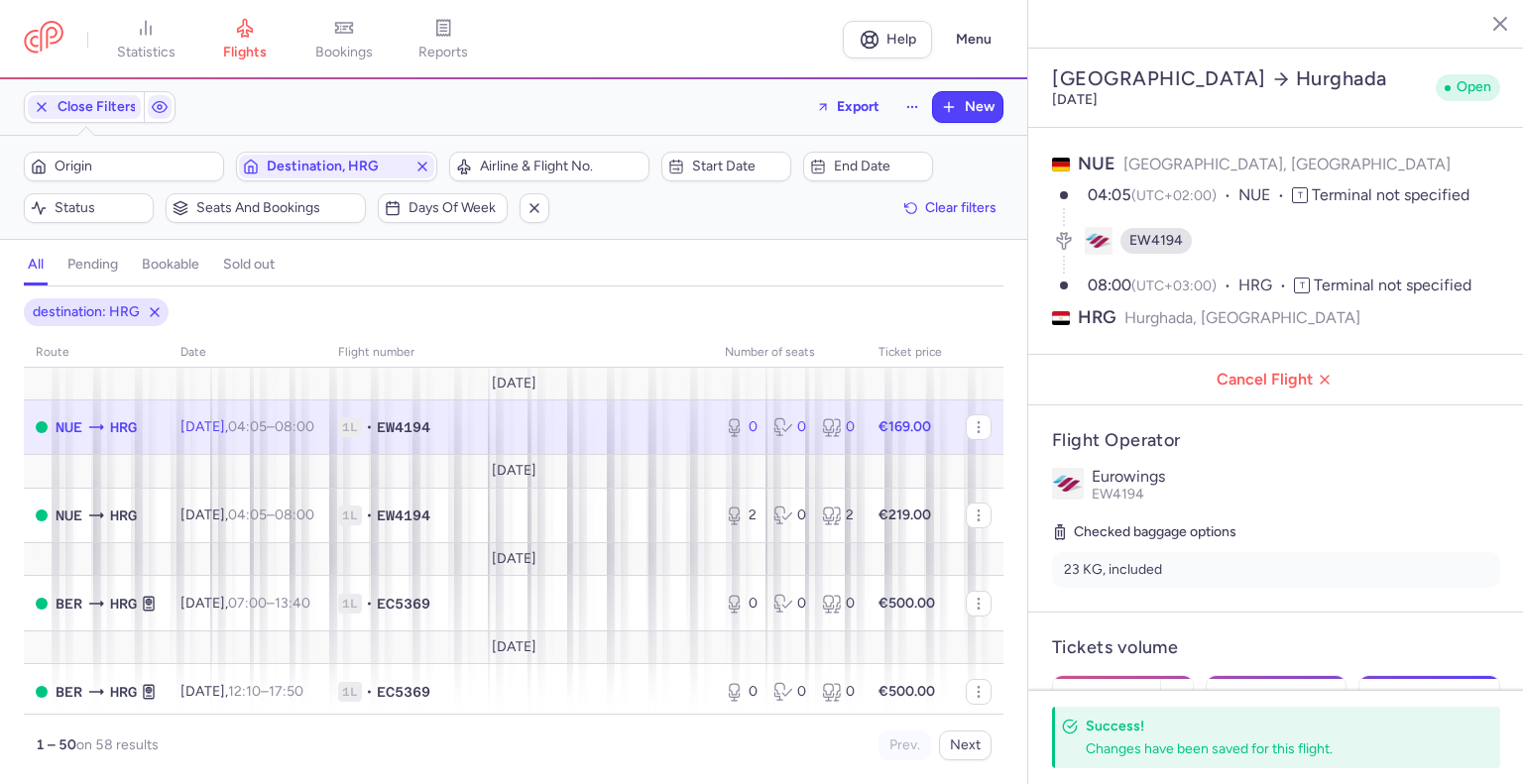 click on "[DATE]" at bounding box center [514, 559] 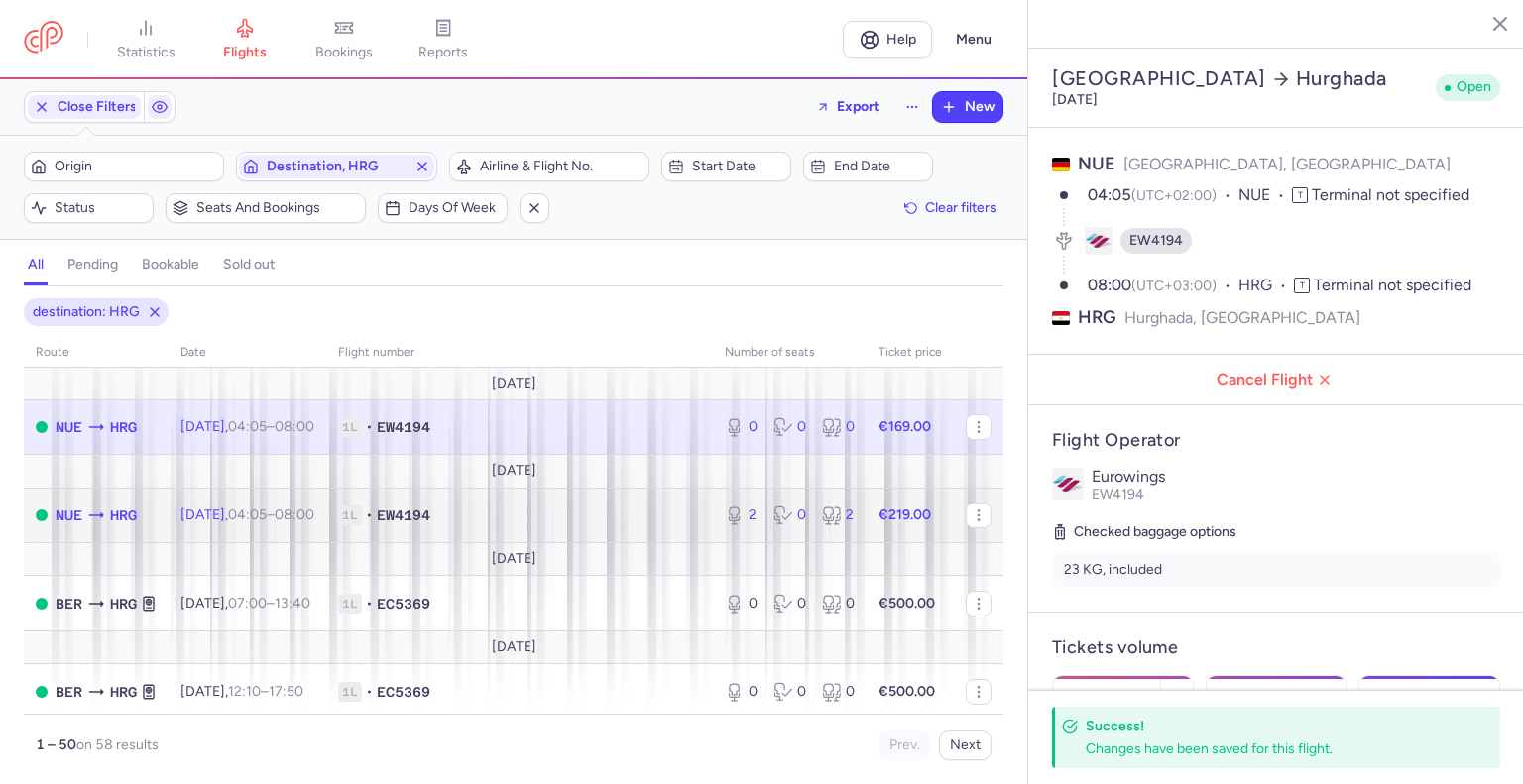 click on "2 0 2" at bounding box center (789, 515) 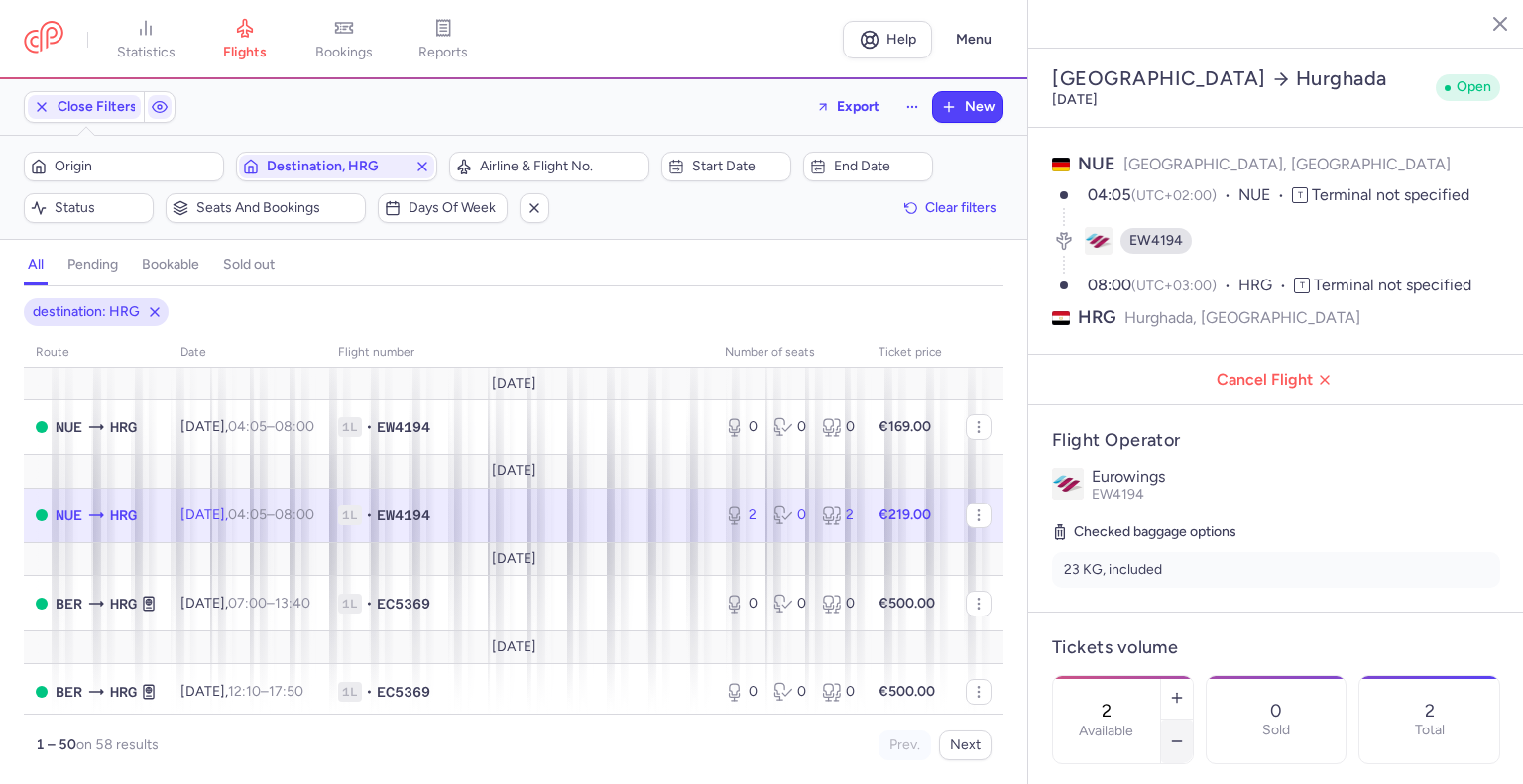 click 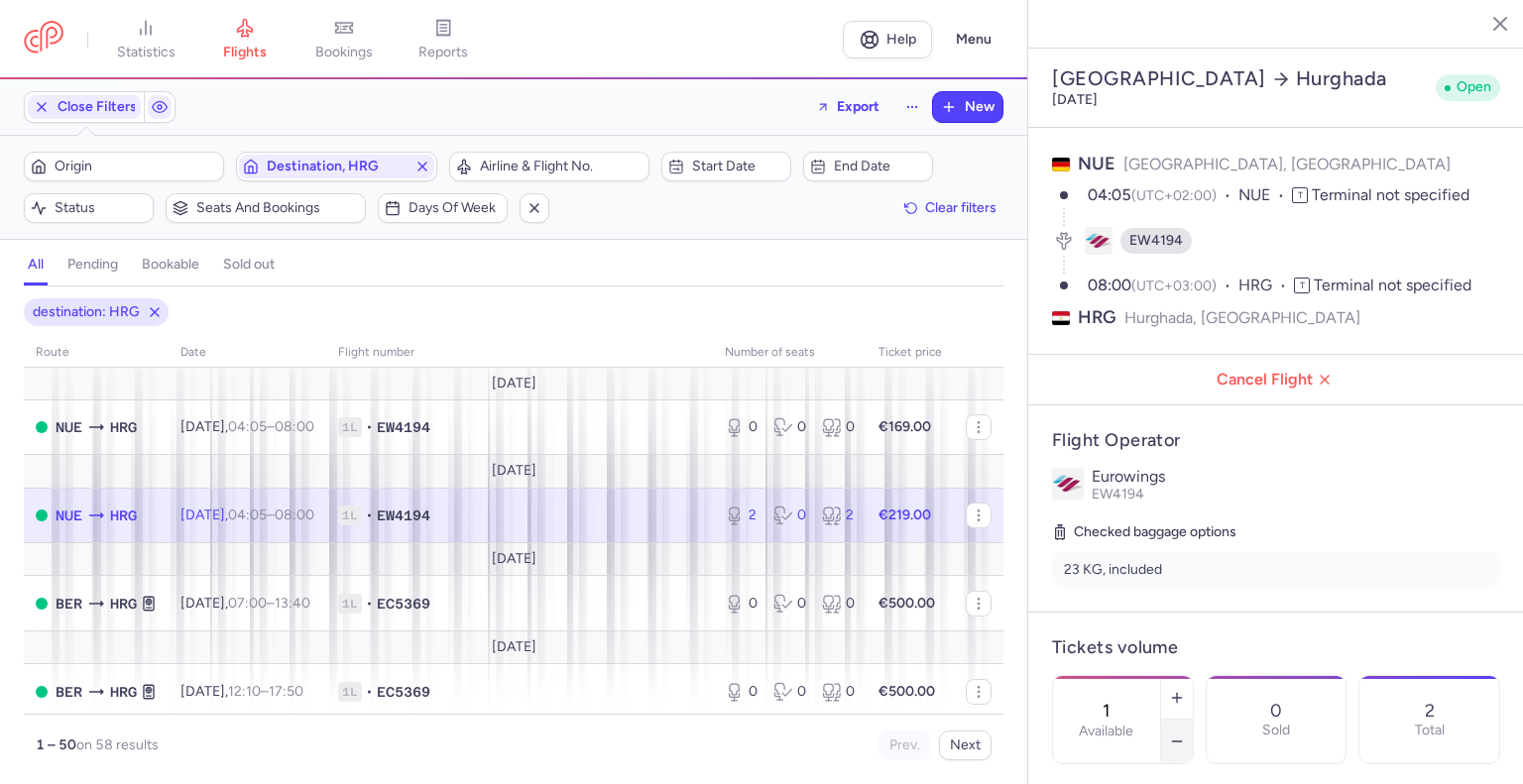 click 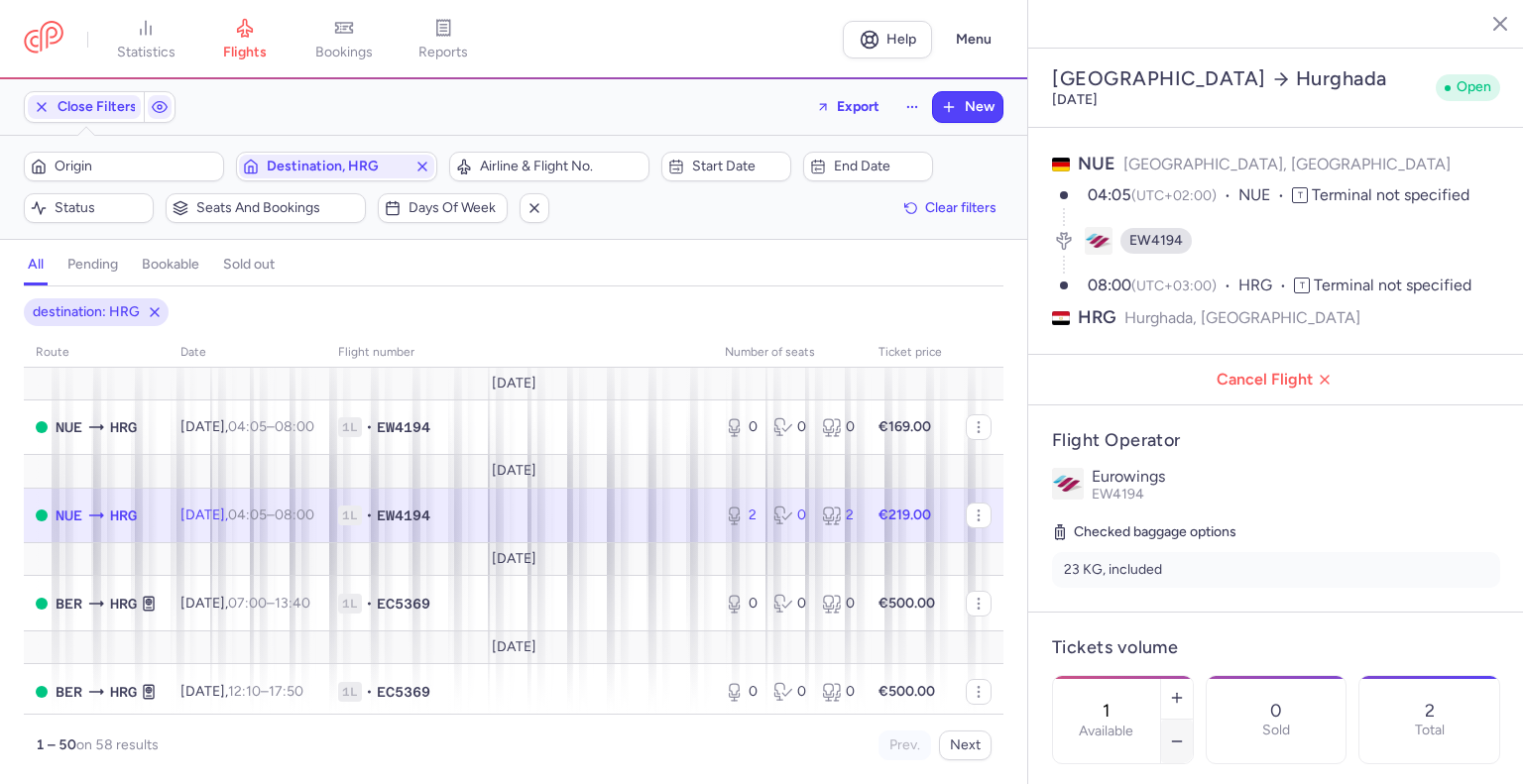 type on "0" 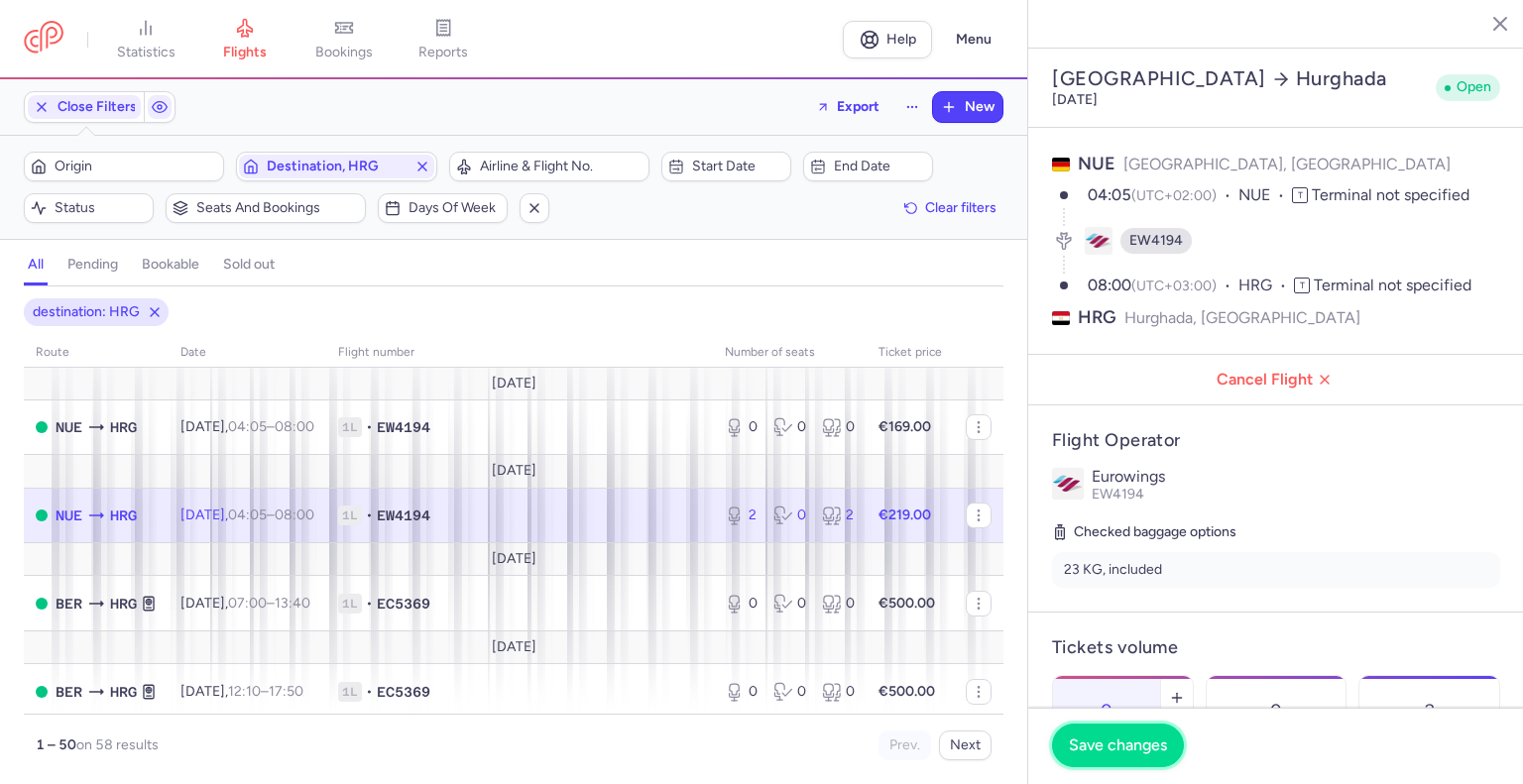 click on "Save changes" at bounding box center [1117, 745] 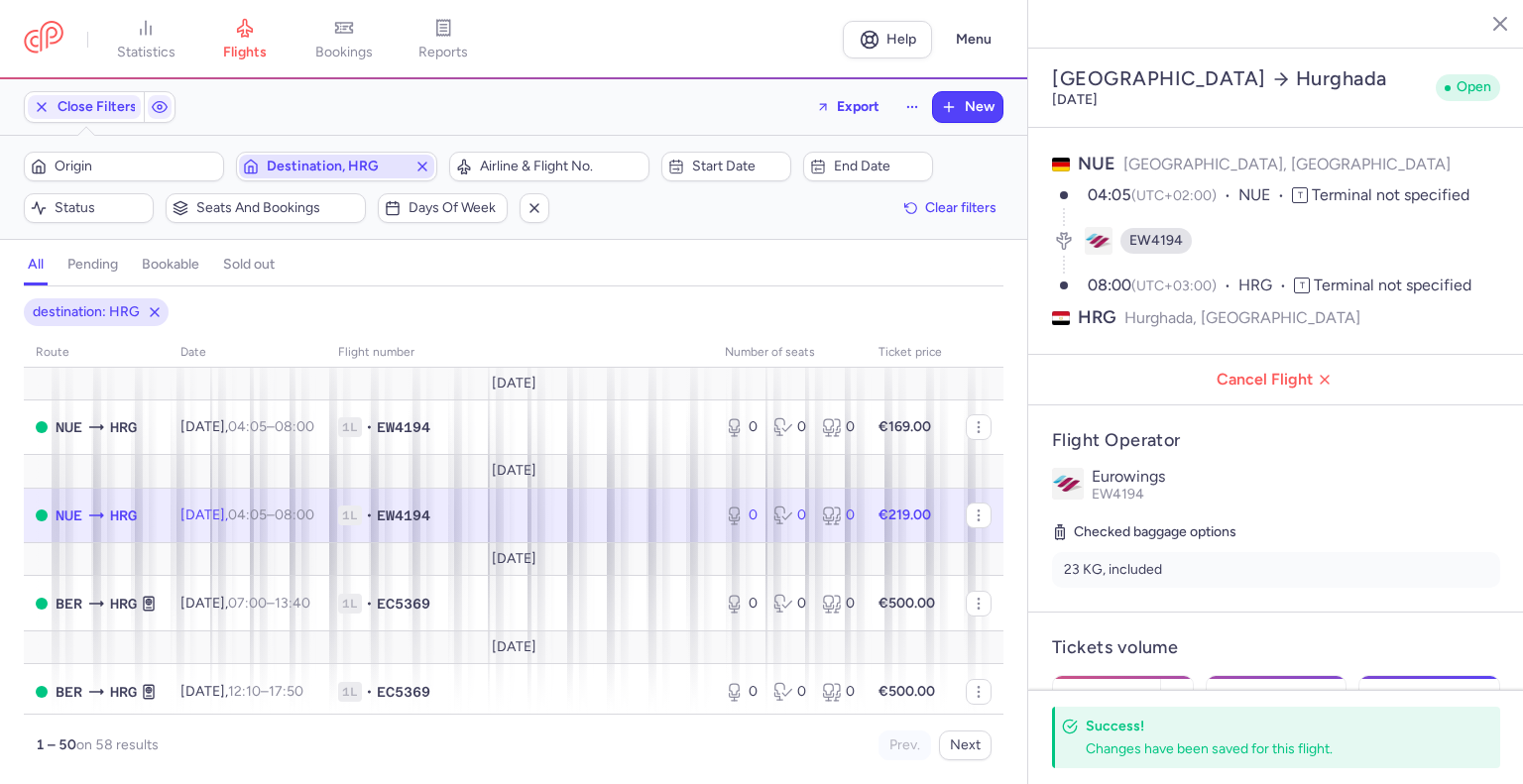 click on "Destination, HRG" at bounding box center [336, 167] 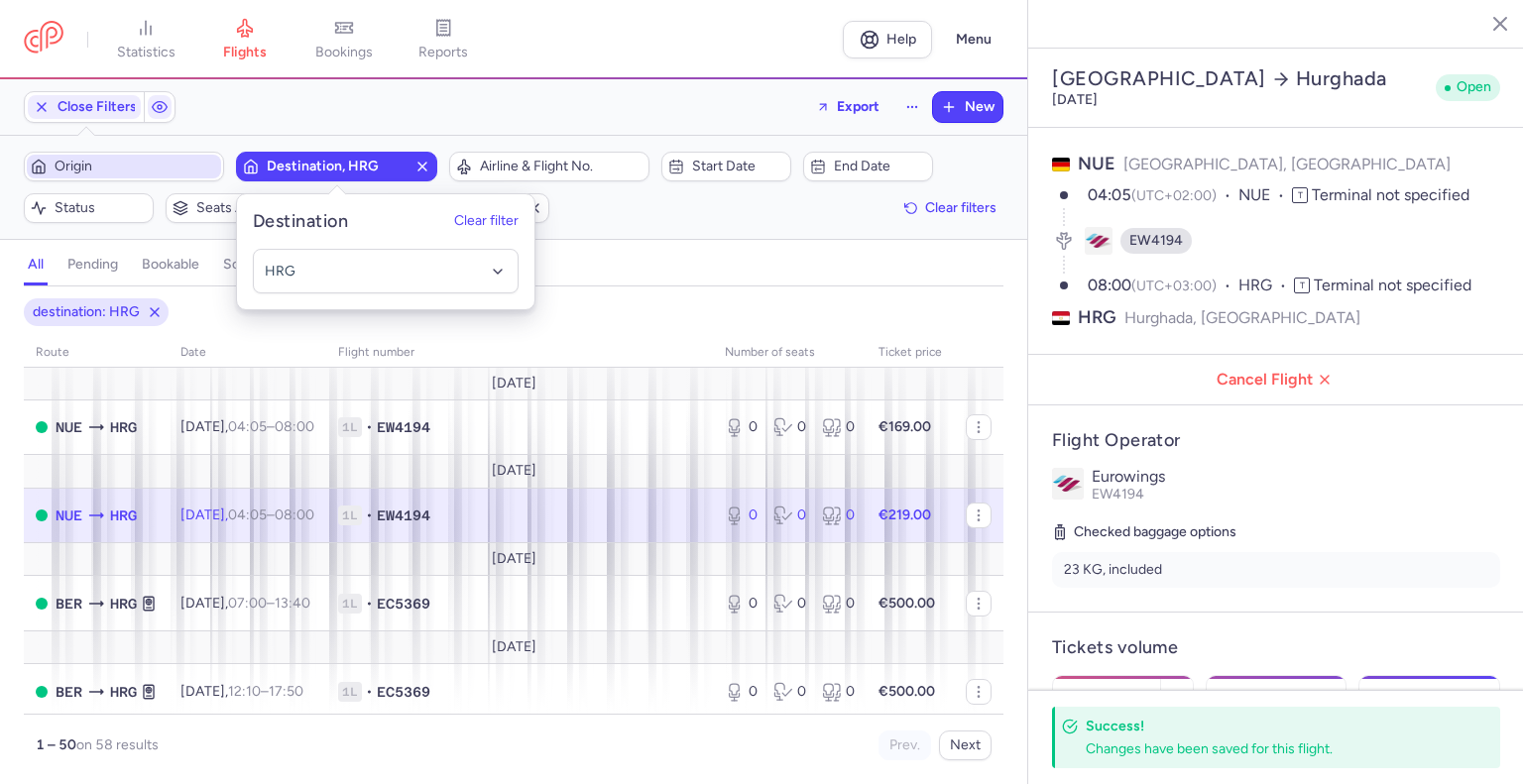 click on "Origin" at bounding box center (136, 167) 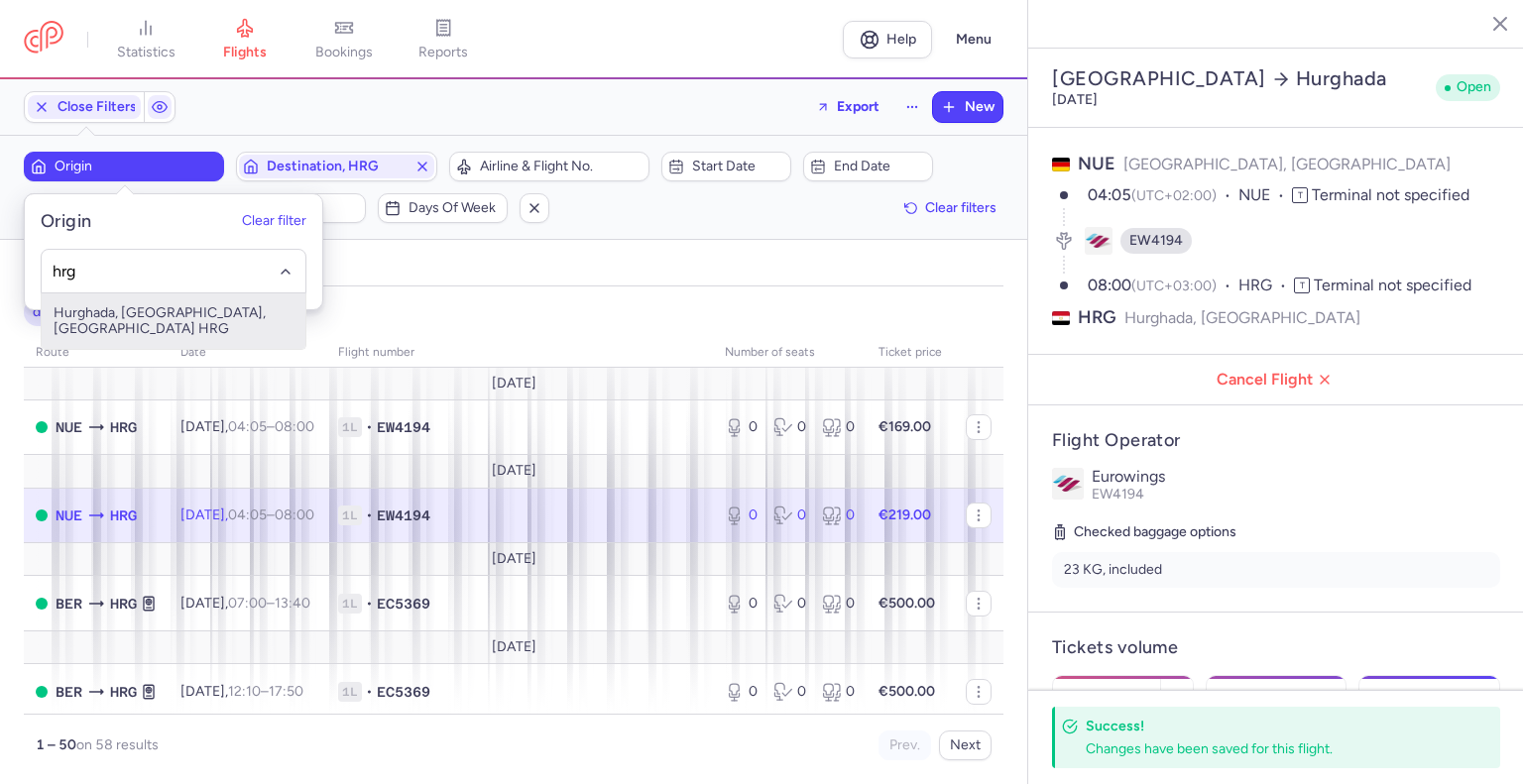 type on "hrg" 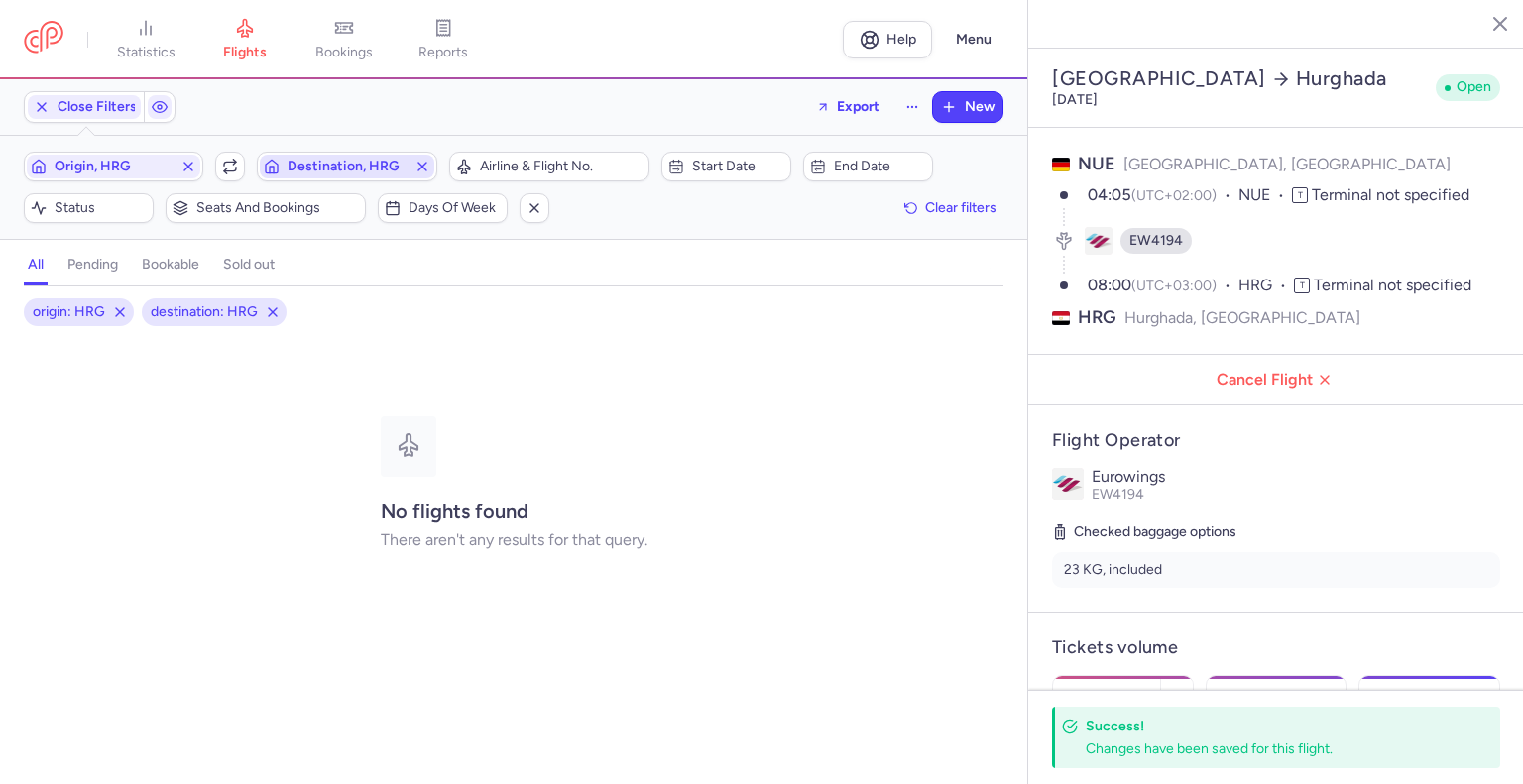 click 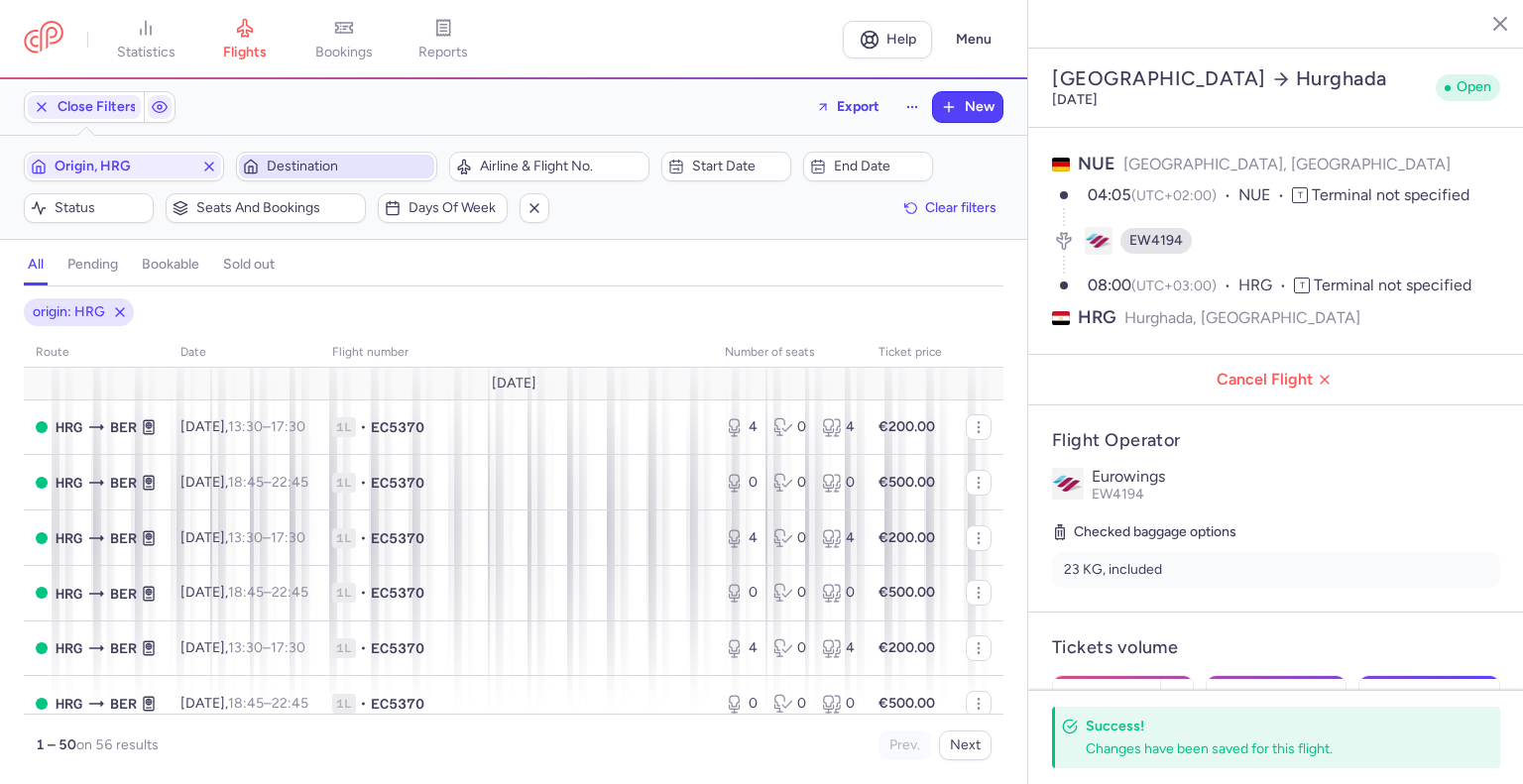 click 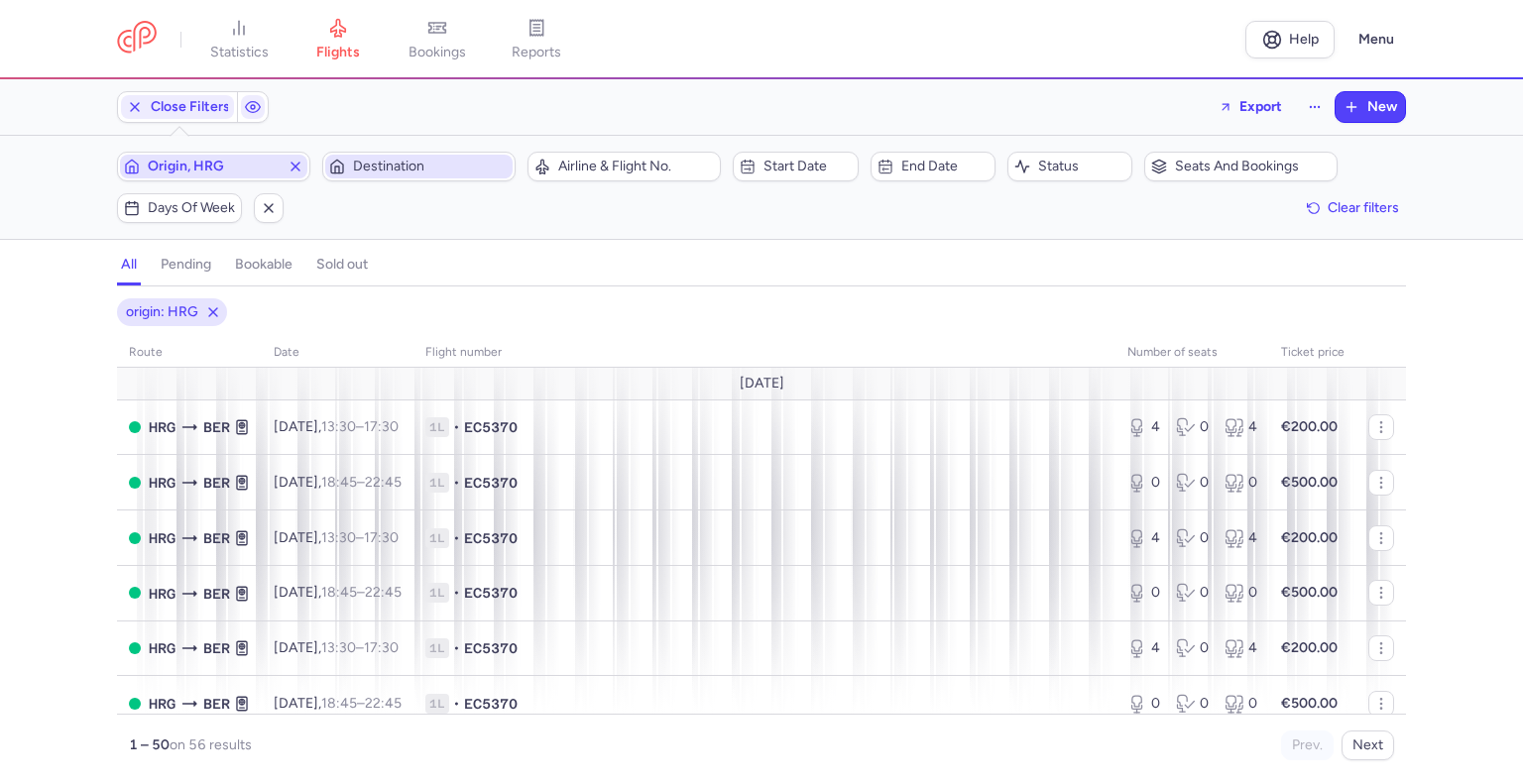 click 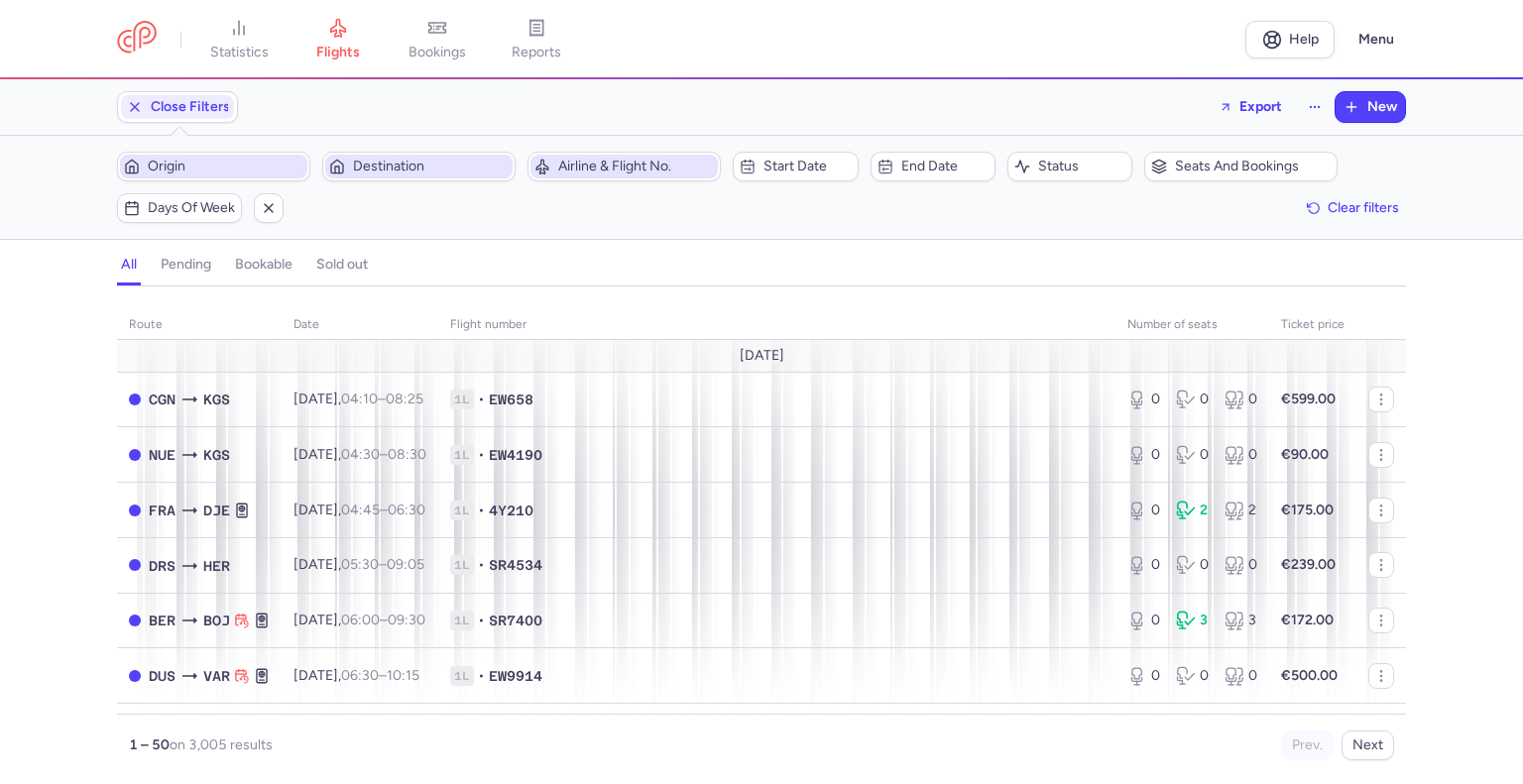 click on "Airline & Flight No." at bounding box center (624, 167) 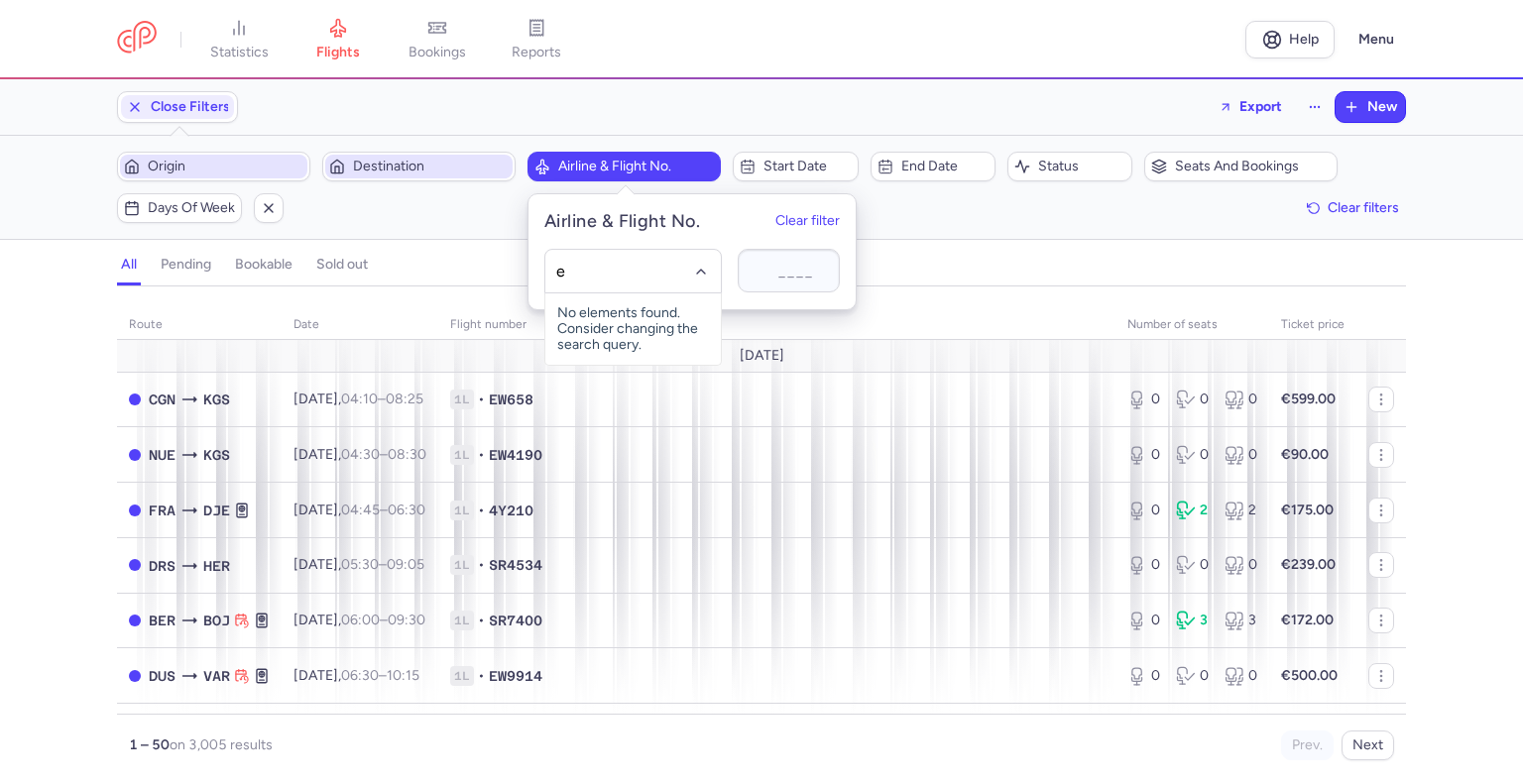 type on "ew" 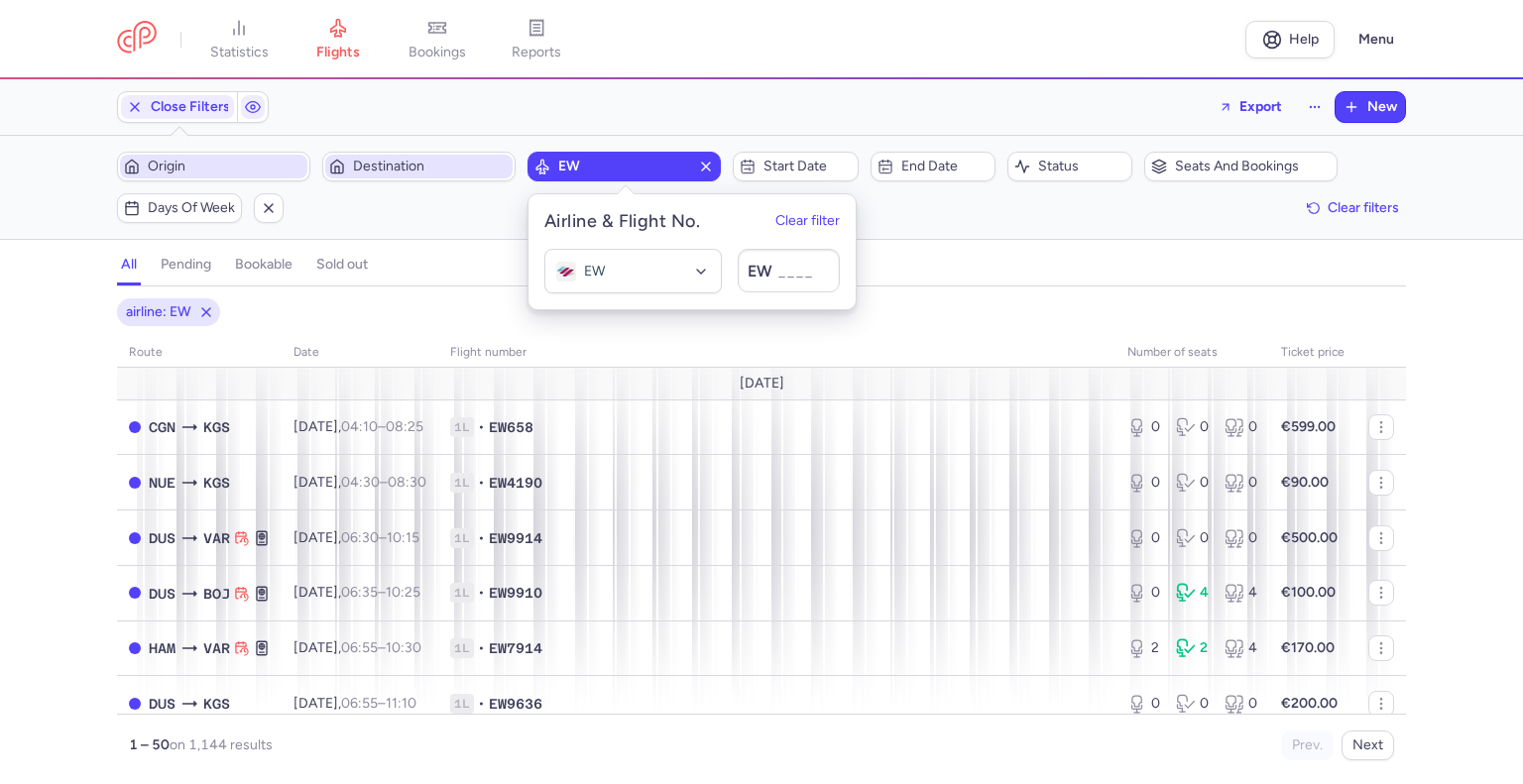 click on "airline: EW route date Flight number number of seats Ticket price [DATE]  CGN  KGS [DATE]  04:10  –  08:25  +0 1L • EW658 0 0 0 €599.00  NUE  KGS [DATE]  04:30  –  08:30  +0 1L • EW4190 0 0 0 €90.00  DUS  VAR [DATE]  06:30  –  10:15  +0 1L • EW9914 0 0 0 €500.00  DUS  BOJ [DATE]  06:35  –  10:25  +0 1L • EW9910 0 4 4 €100.00  HAM  VAR [DATE]  06:55  –  10:30  +0 1L • EW7914 2 2 4 €170.00  DUS  KGS [DATE]  06:55  –  11:10  +0 1L • EW9636 0 0 0 €200.00  KGS  NUE [DATE]  09:15  –  11:30  +0 1L • EW4191 0 0 0 €90.00  KGS  CGN [DATE]  09:20  –  11:45  +0 1L • EW659 0 0 0 €65.00  VAR  DUS [DATE]  11:00  –  12:45  +0 1L • EW9915 0 0 0 €500.00  VAR  HAM [DATE]  11:10  –  13:00  +0 1L • EW7915 0 2 2 €55.00  BOJ  DUS [DATE]  11:10  –  13:05  +0 1L • EW911 0 0 0 €500.00  KGS  DUS [DATE]  12:05  –  14:35  +0 1L • EW9637 0 0 0 €99.00  STR  BOJ [DATE]  12:45  –  16:10  +0" at bounding box center (762, 541) 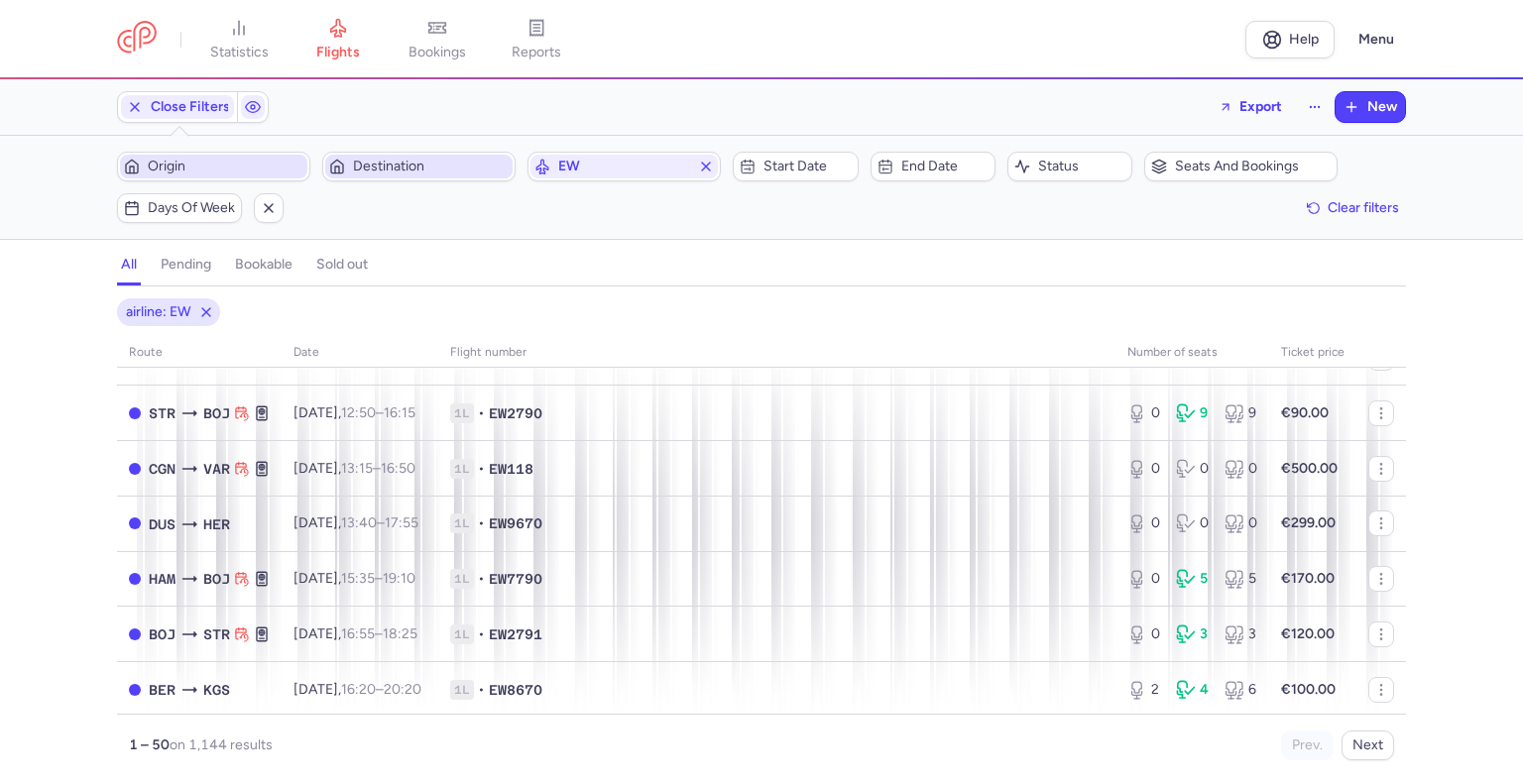 scroll, scrollTop: 2510, scrollLeft: 0, axis: vertical 